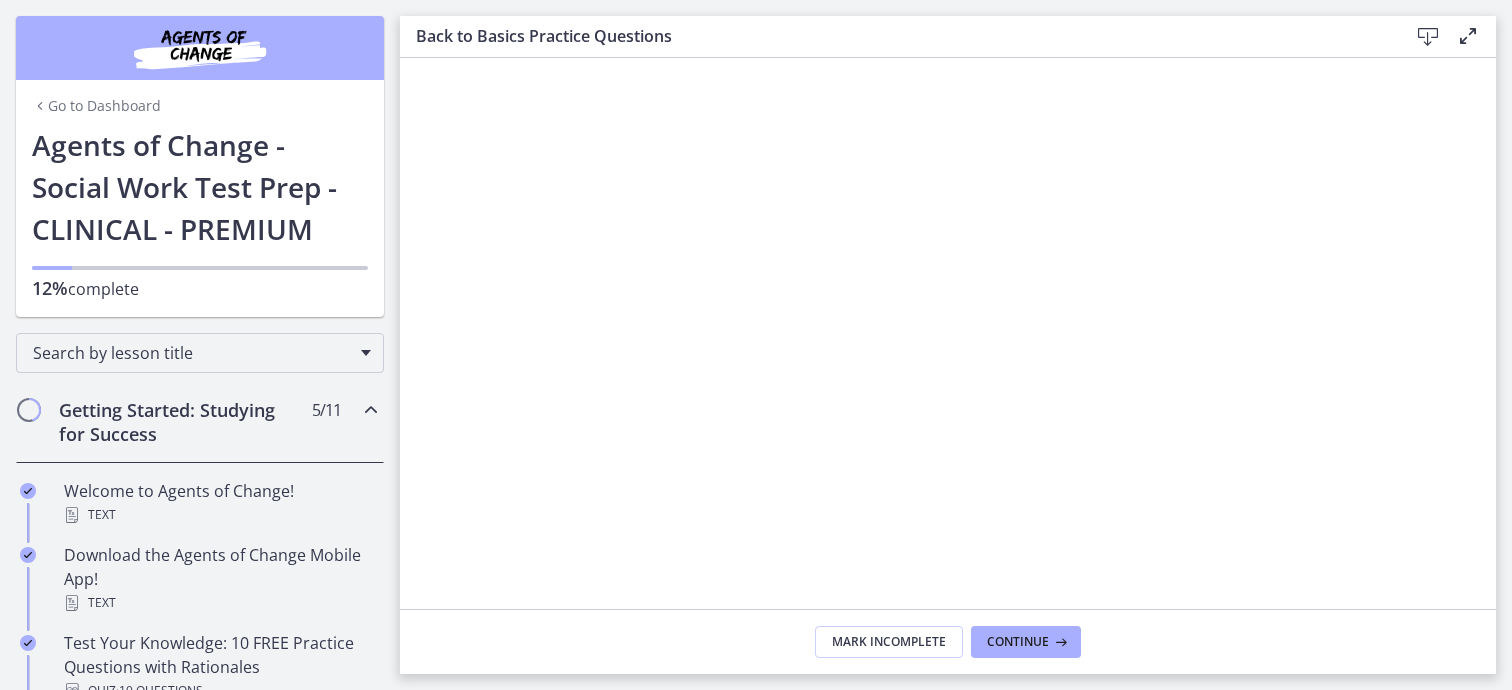 scroll, scrollTop: 0, scrollLeft: 0, axis: both 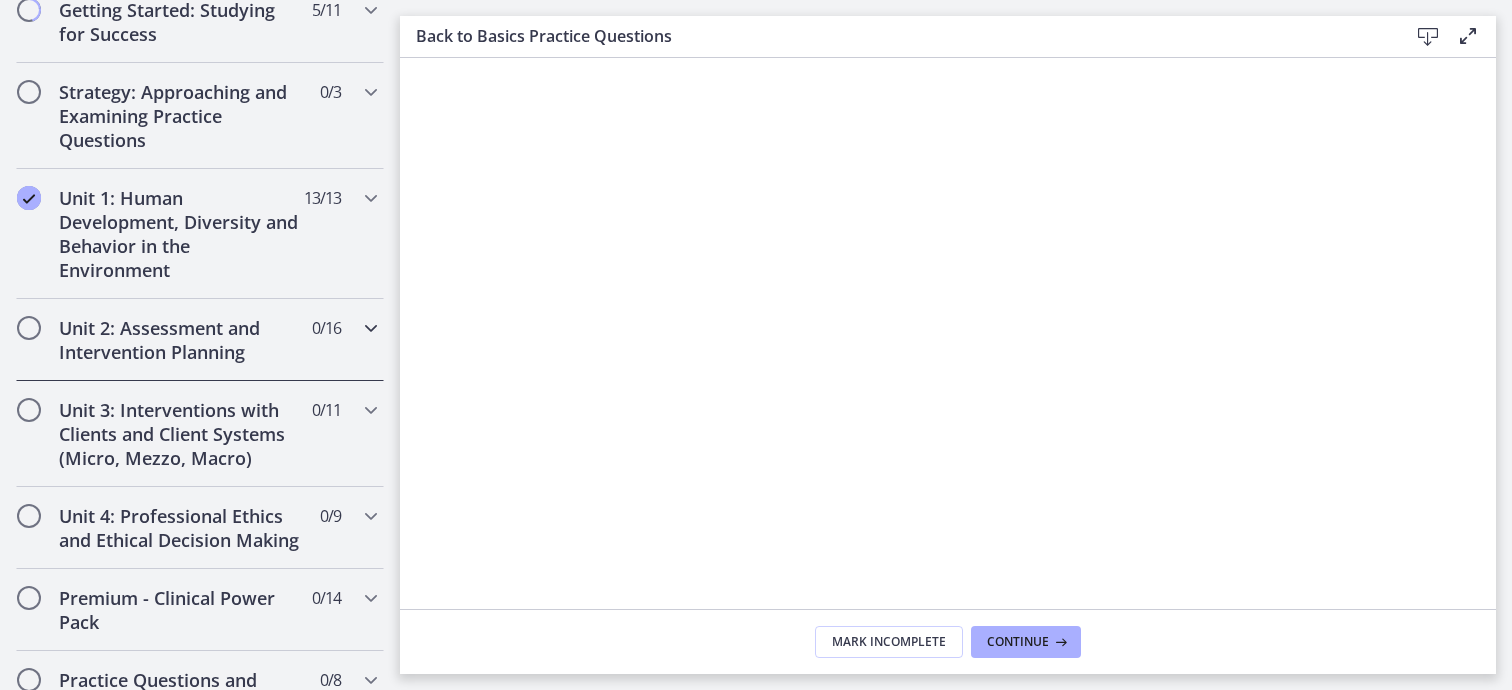 click at bounding box center [371, 328] 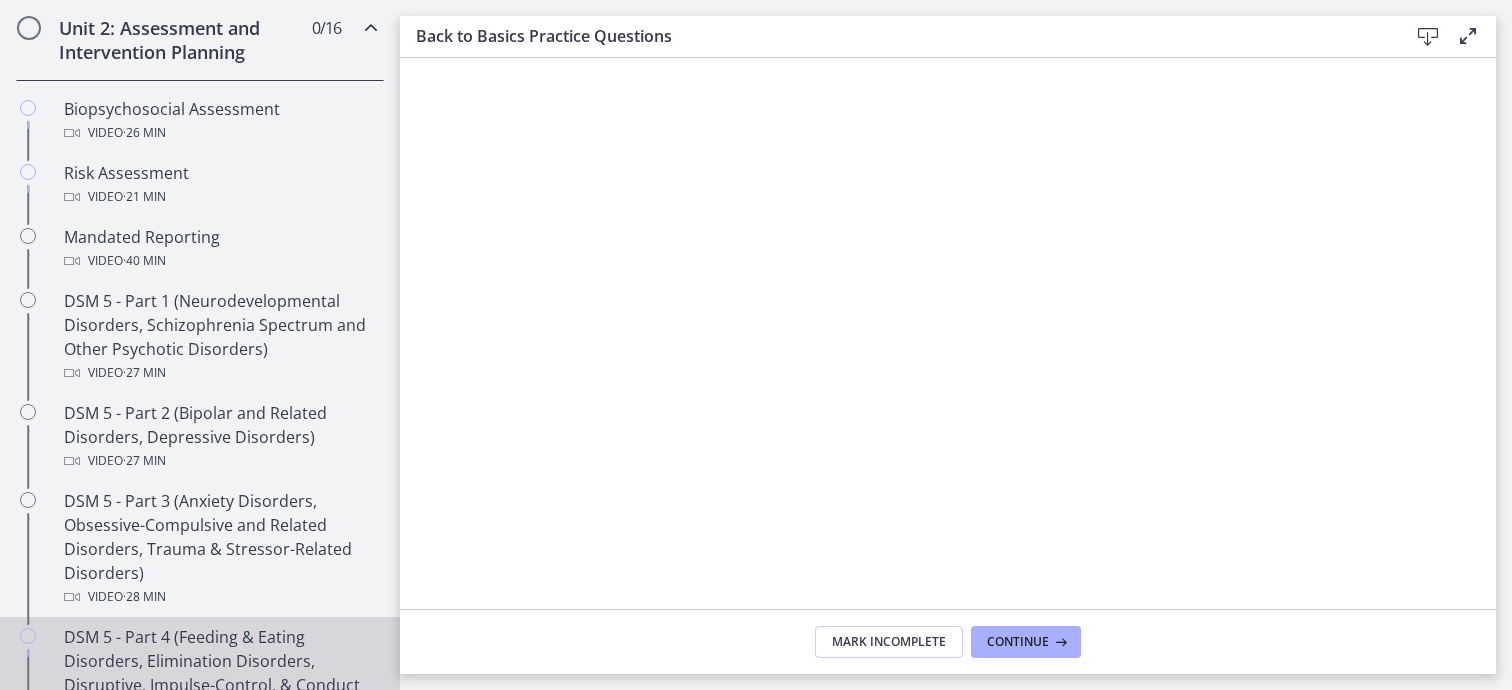 scroll, scrollTop: 700, scrollLeft: 0, axis: vertical 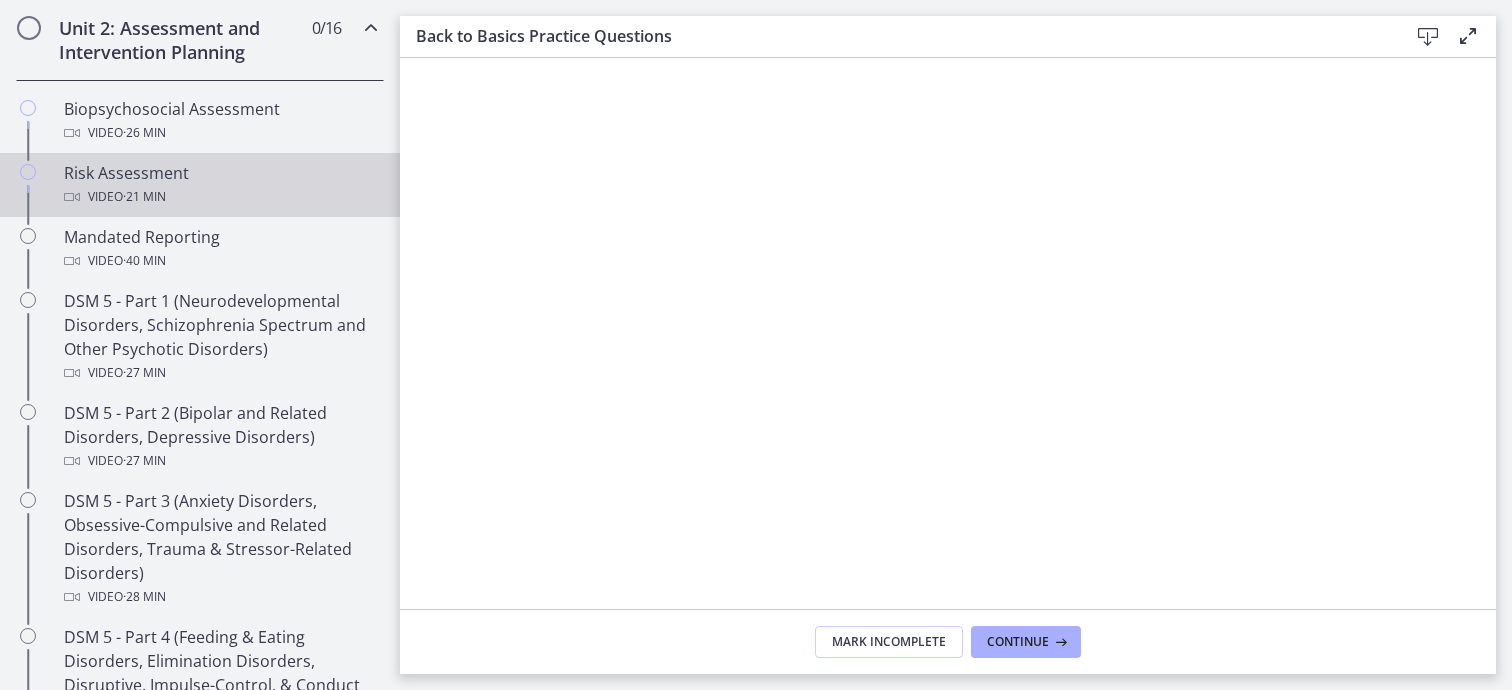 click on "Risk Assessment
Video
·  21 min" at bounding box center (220, 185) 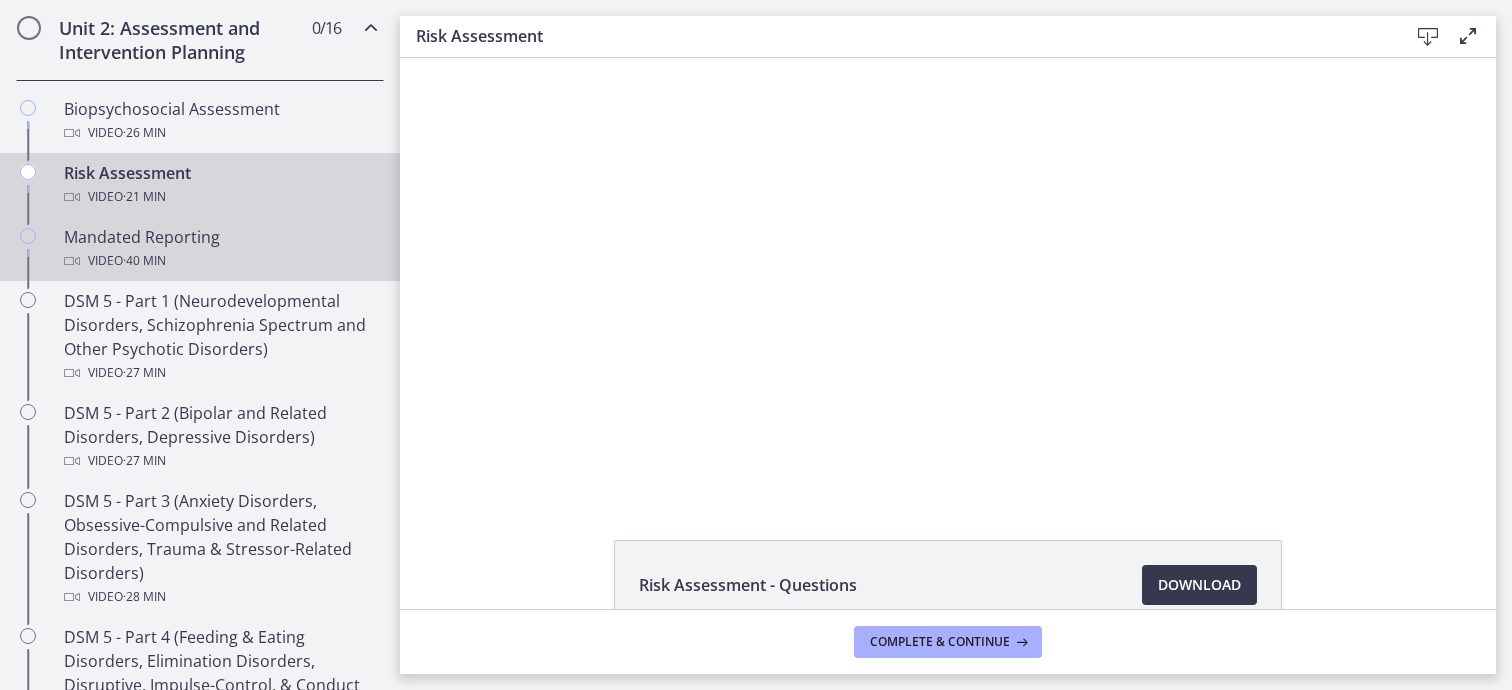 scroll, scrollTop: 0, scrollLeft: 0, axis: both 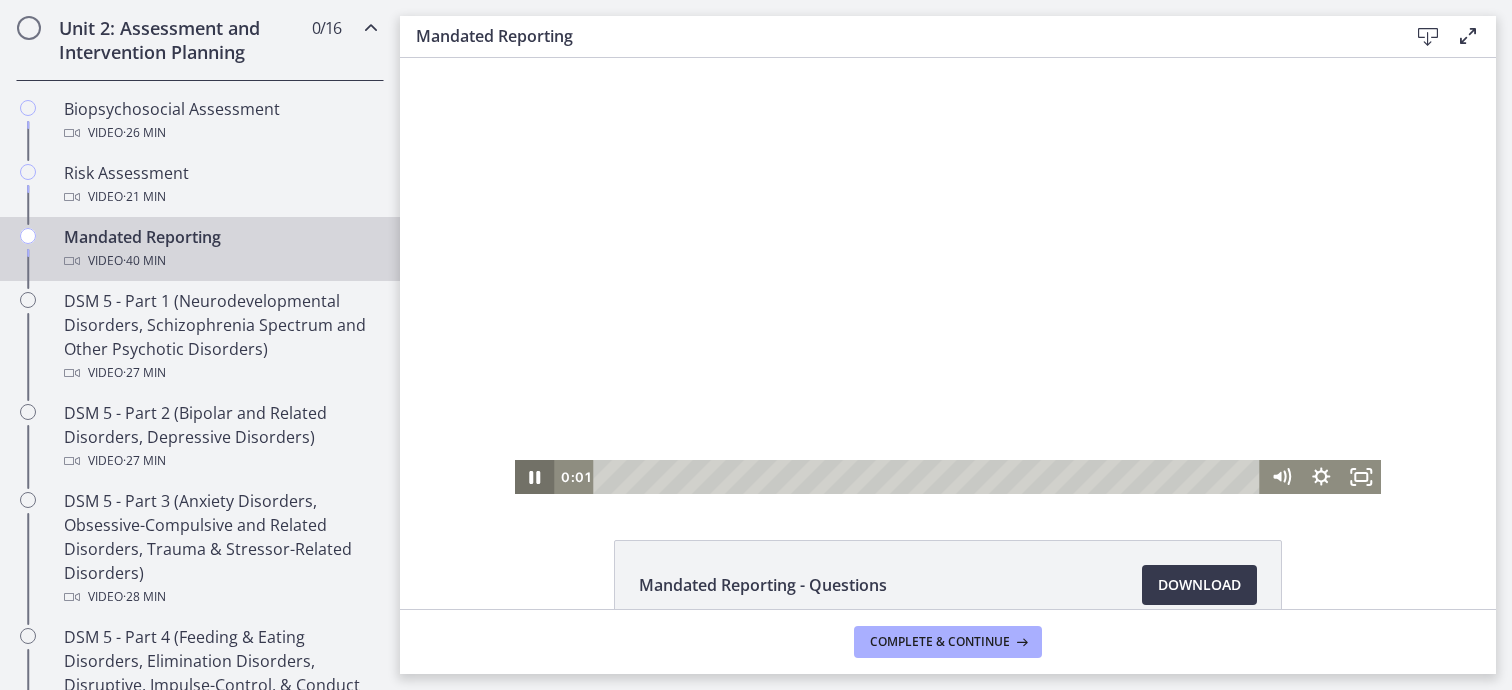 click 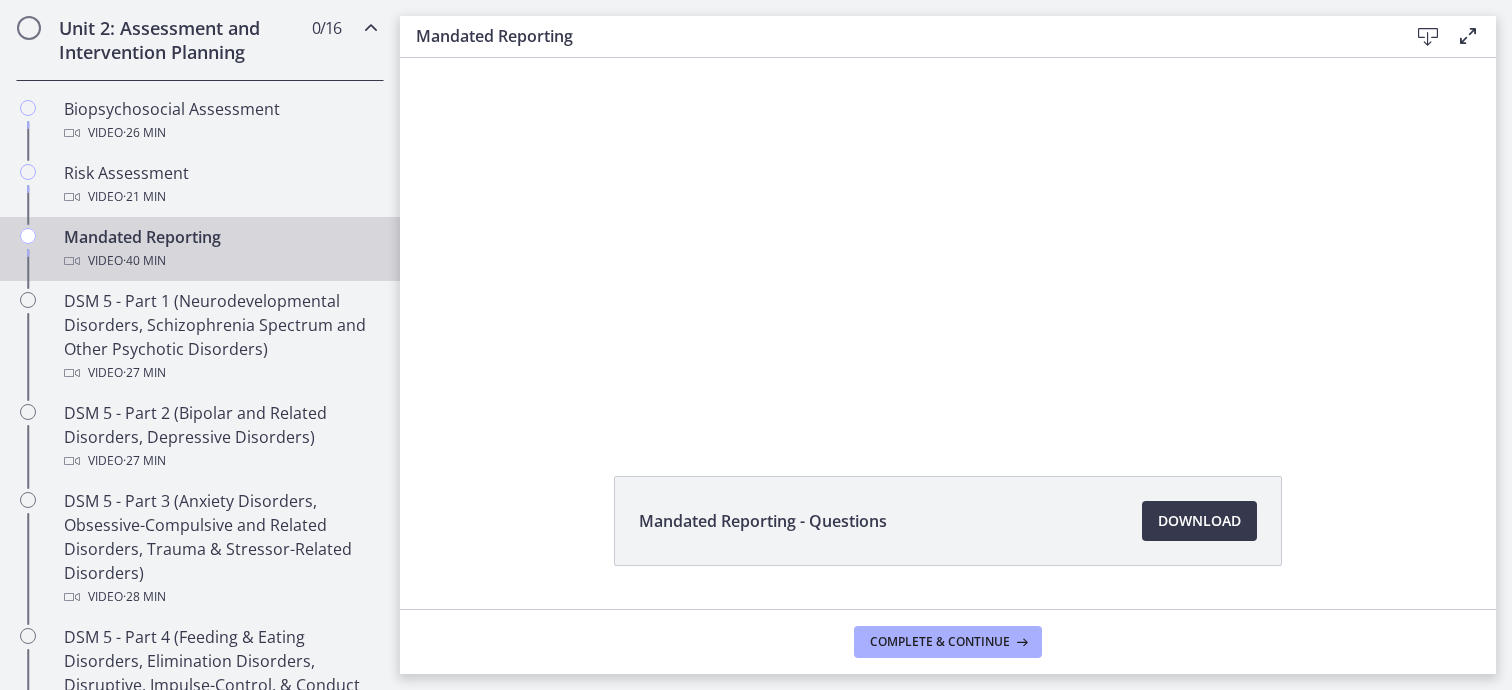 scroll, scrollTop: 116, scrollLeft: 0, axis: vertical 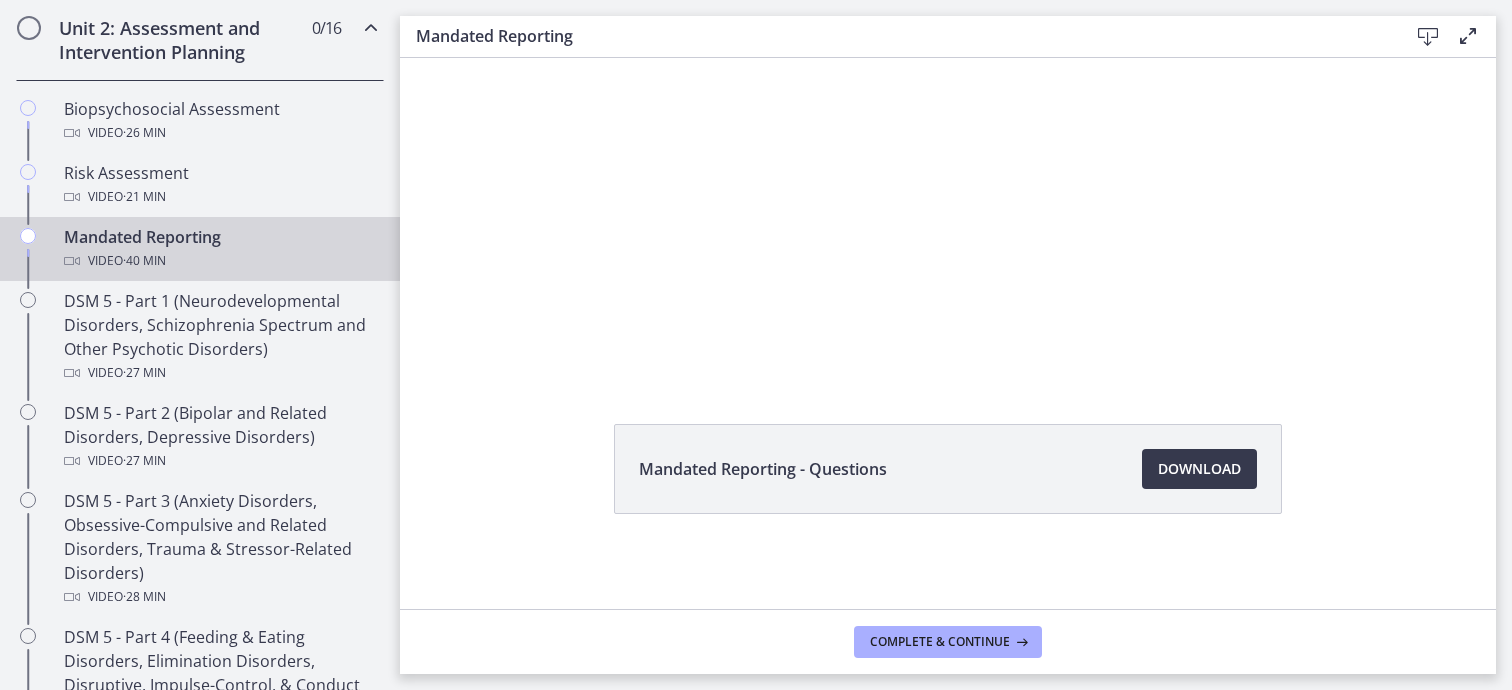click on "Mandated Reporting - Questions
Download
Opens in a new window" at bounding box center (948, 517) 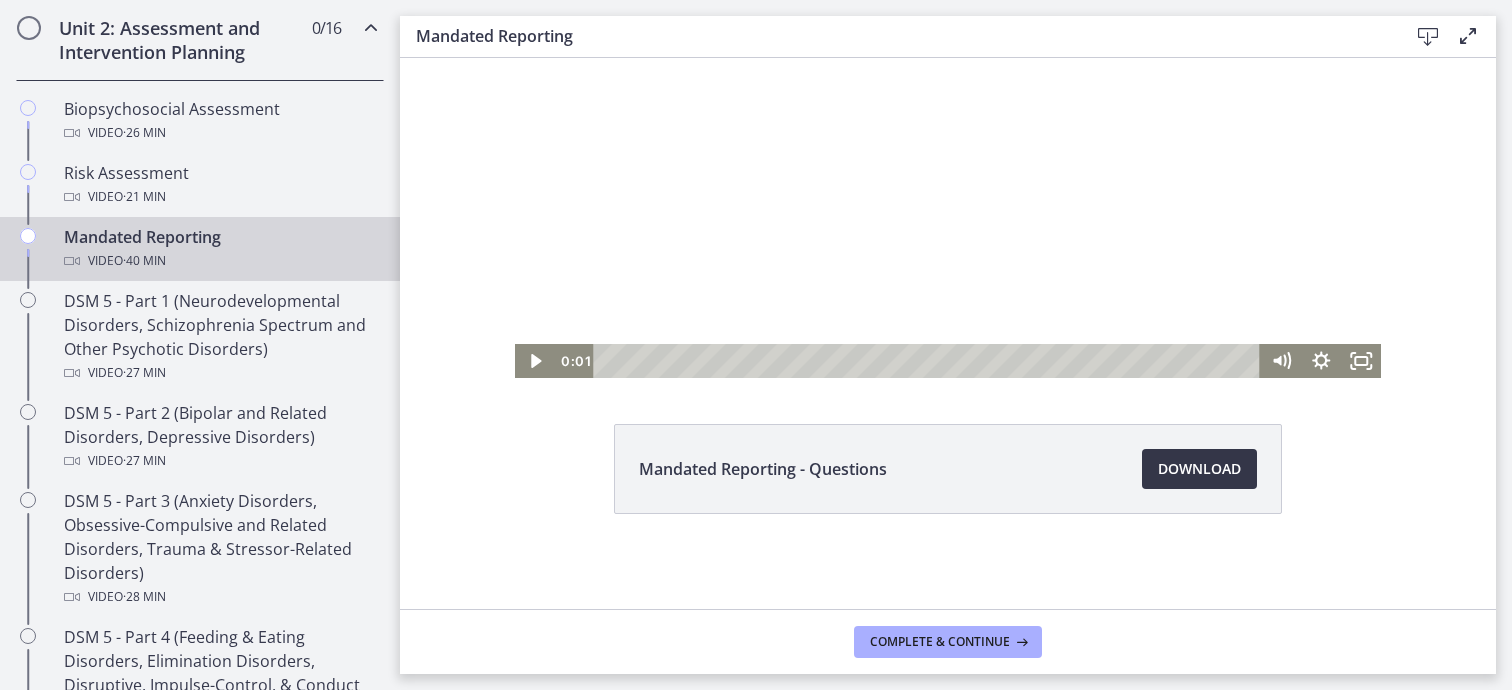 click on "Download
Opens in a new window" at bounding box center (1199, 469) 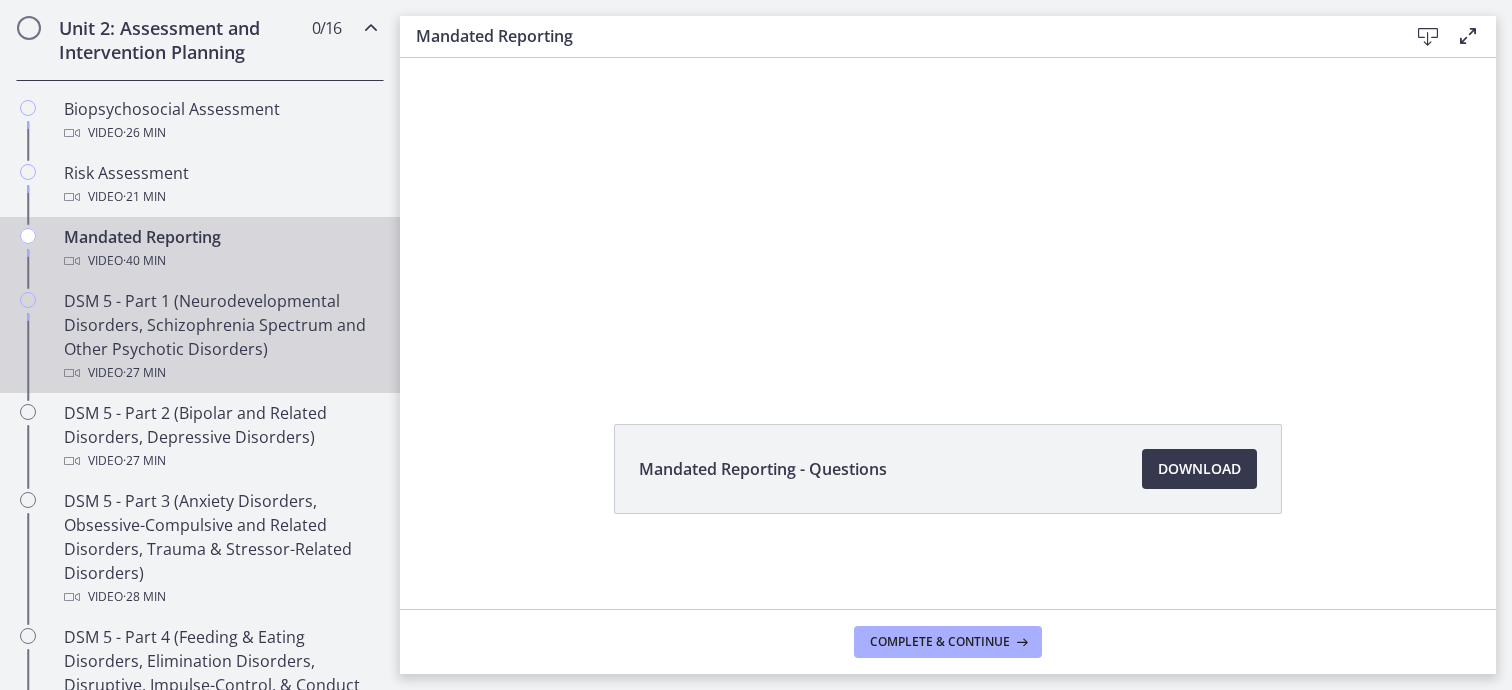 click on "DSM 5 - Part 1 (Neurodevelopmental Disorders, Schizophrenia Spectrum and Other Psychotic Disorders)
Video
·  27 min" at bounding box center (220, 337) 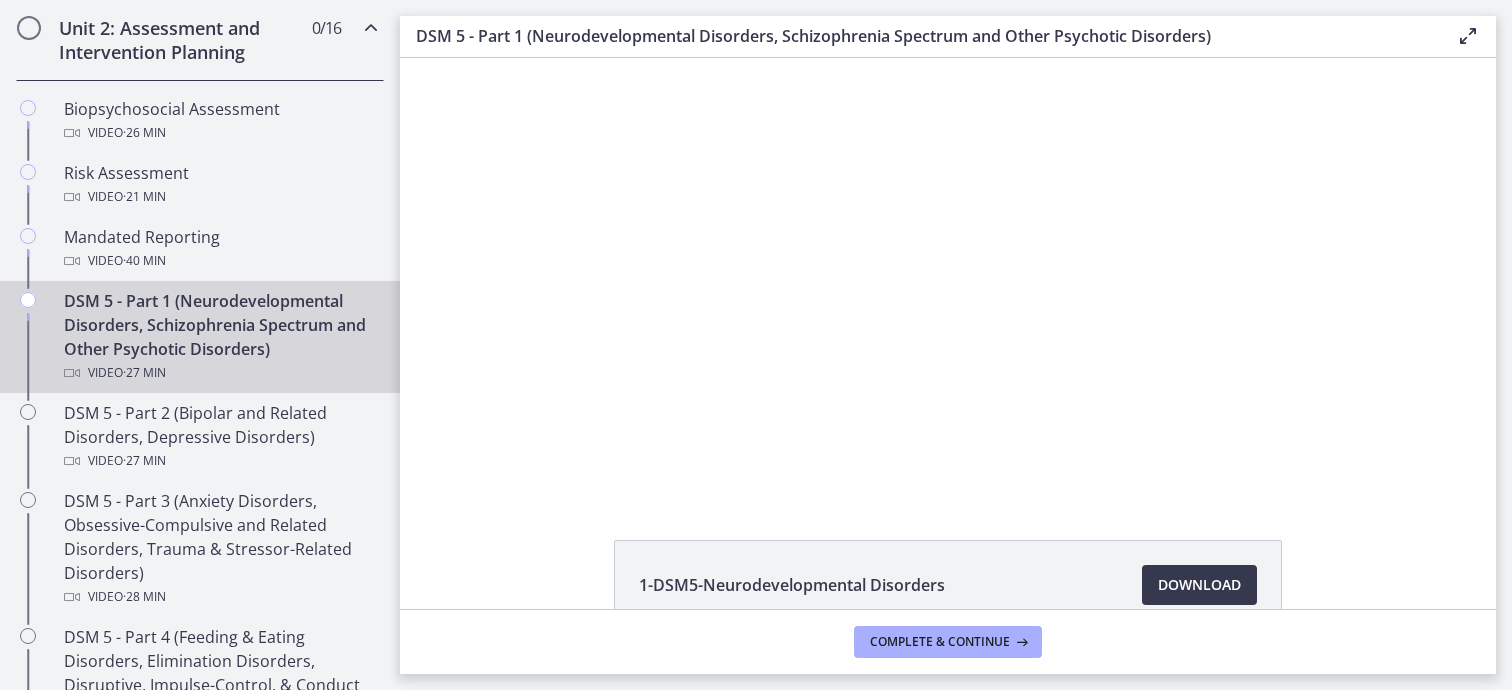 scroll, scrollTop: 0, scrollLeft: 0, axis: both 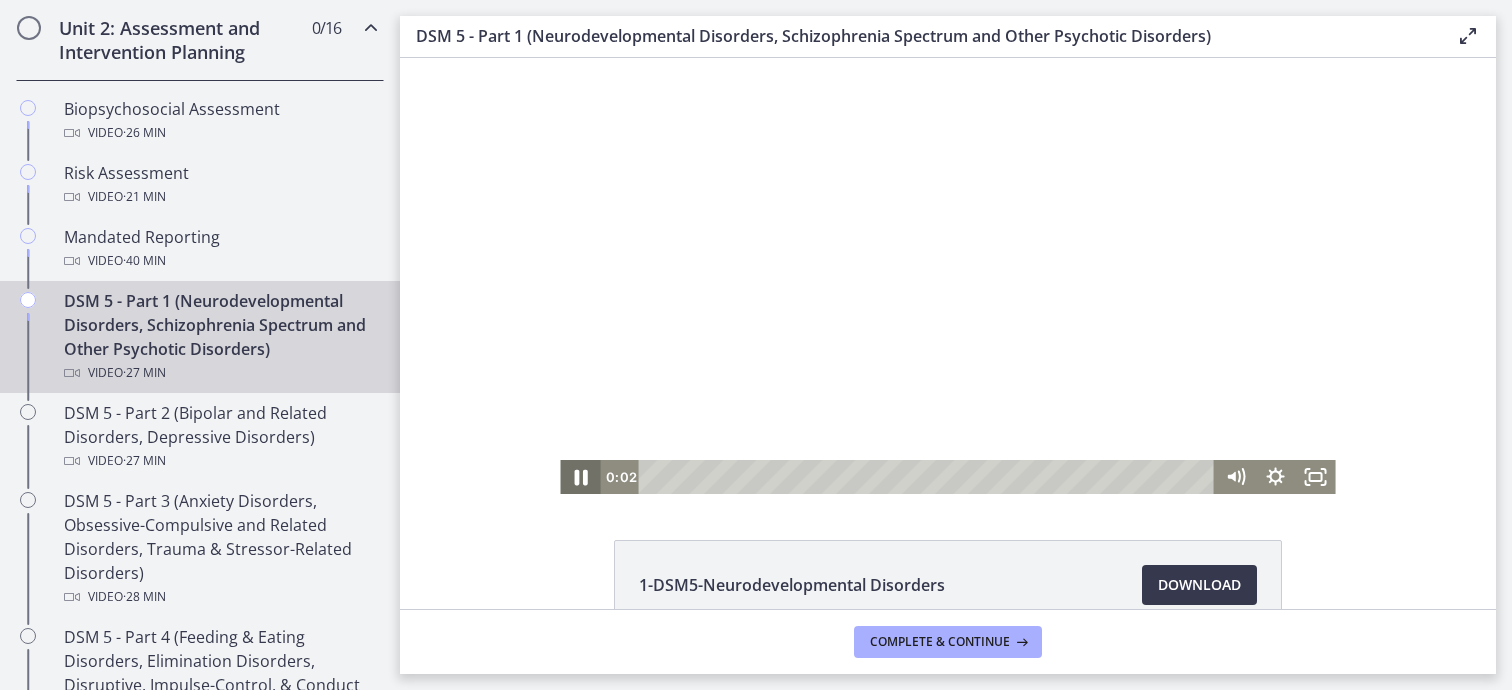 click 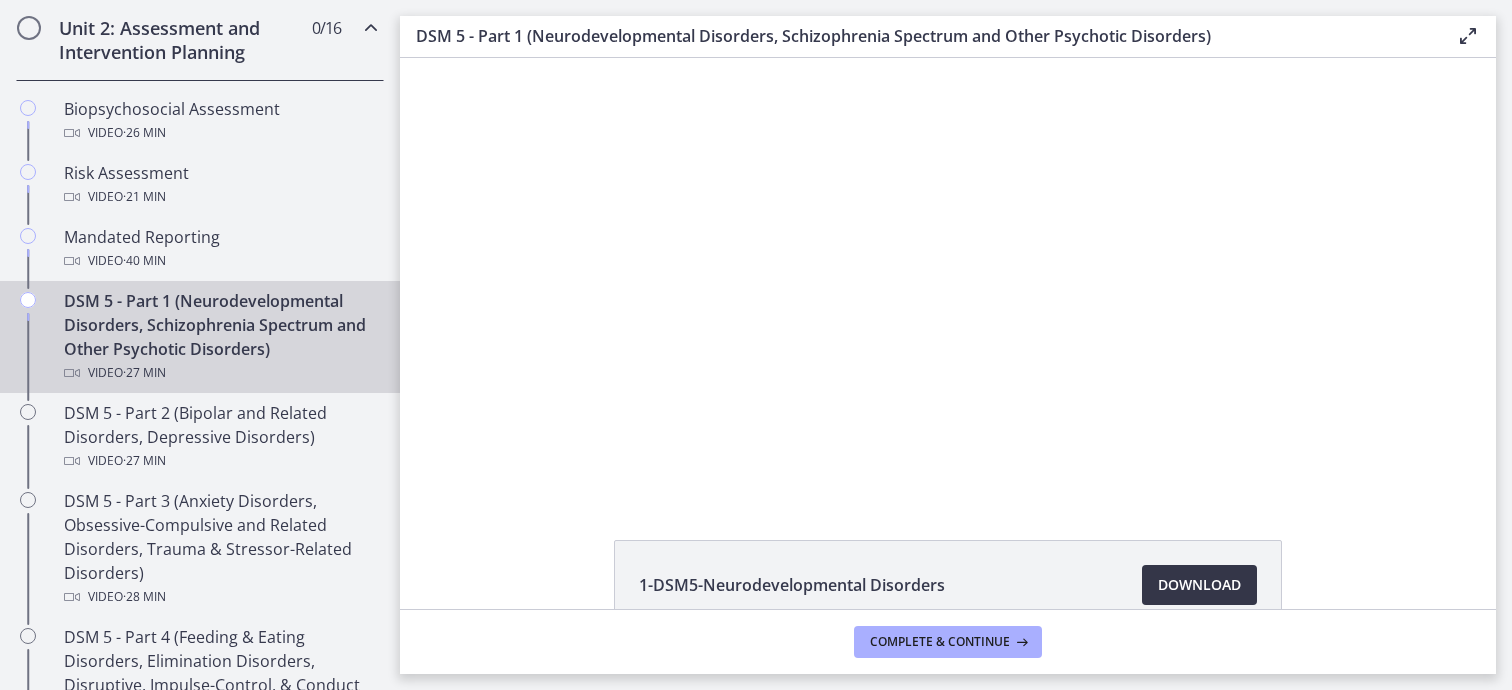 click on "Download
Opens in a new window" at bounding box center (1199, 585) 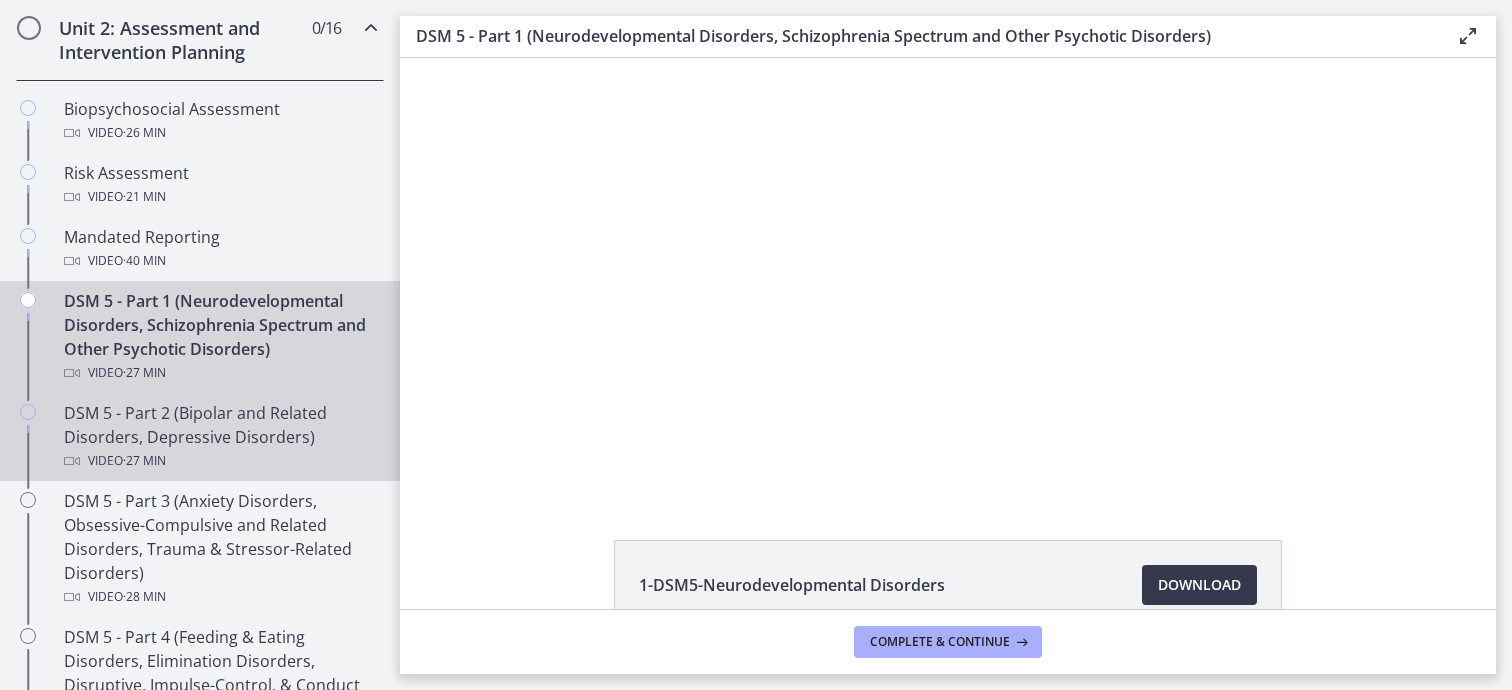 click on "DSM 5 - Part 2 (Bipolar and Related Disorders, Depressive Disorders)
Video
·  27 min" at bounding box center [220, 437] 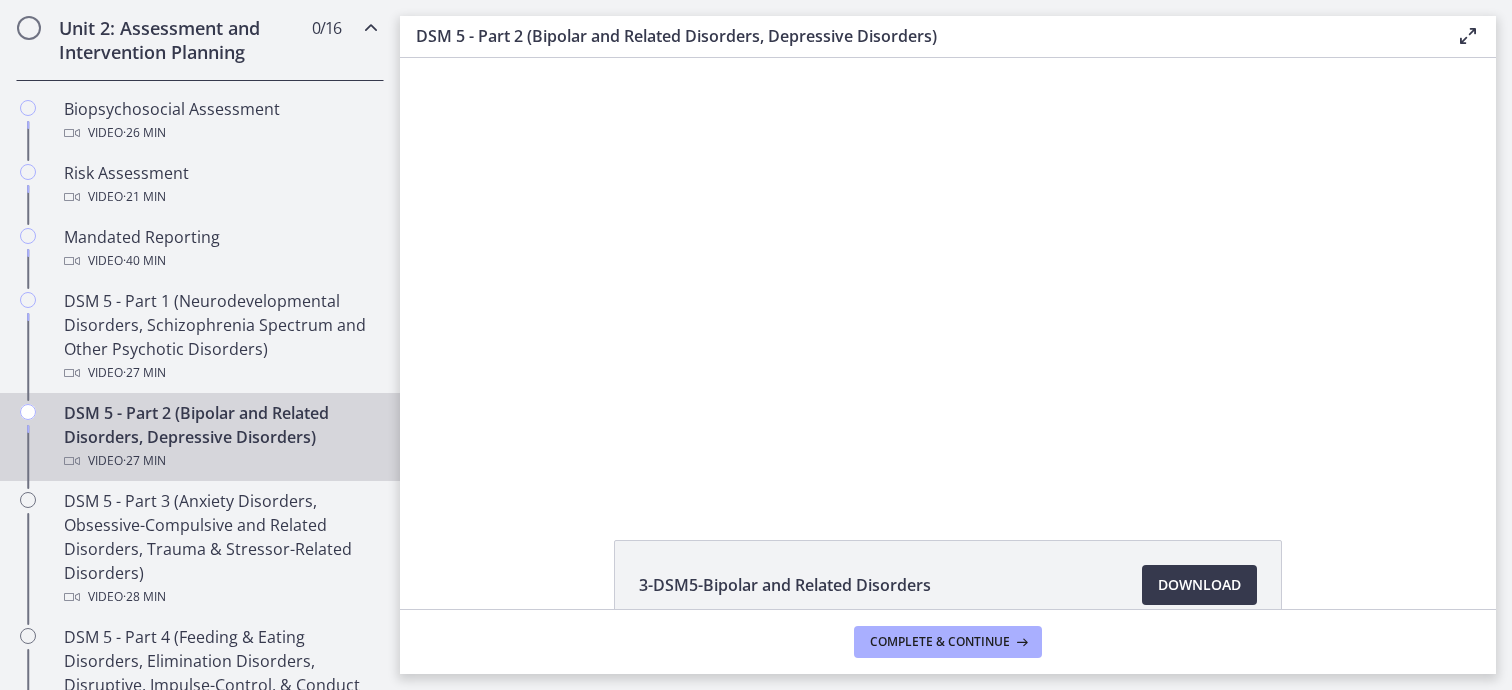 scroll, scrollTop: 0, scrollLeft: 0, axis: both 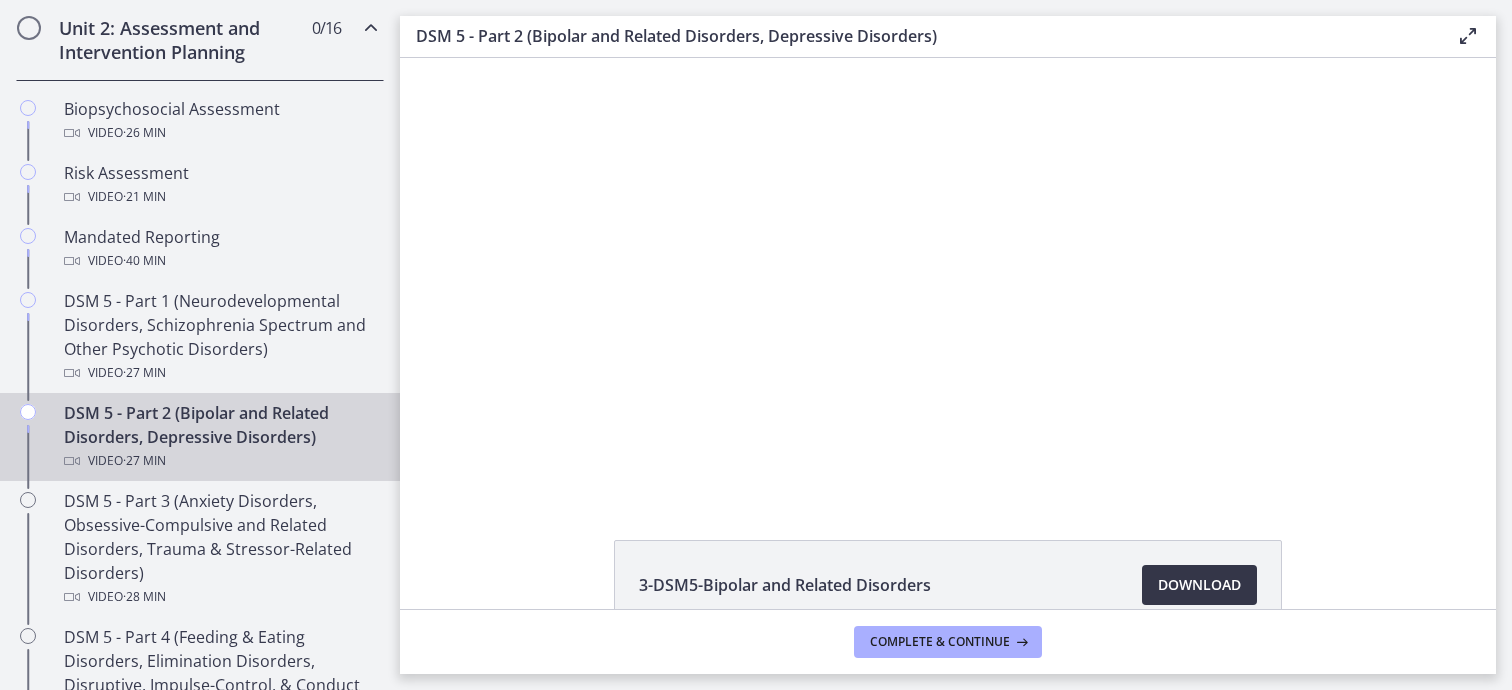 click on "Download
Opens in a new window" at bounding box center (1199, 585) 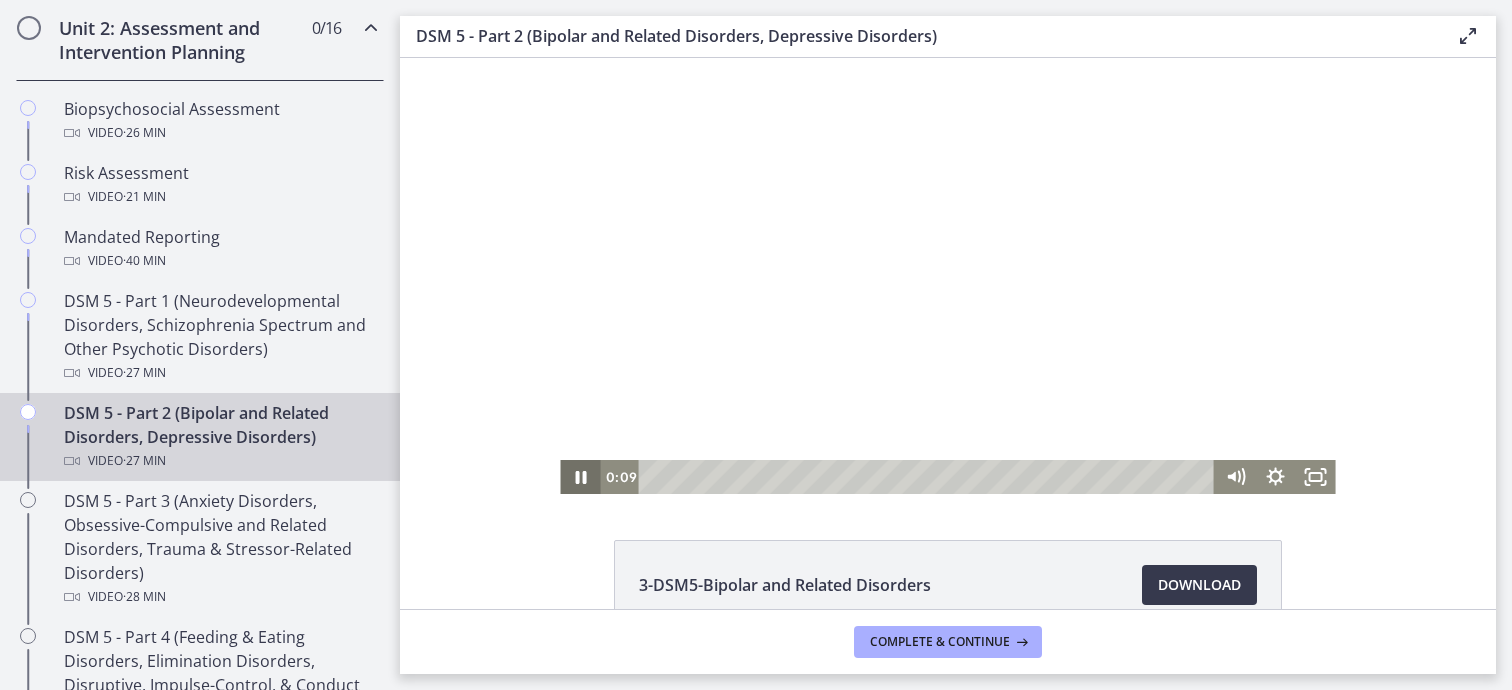 click 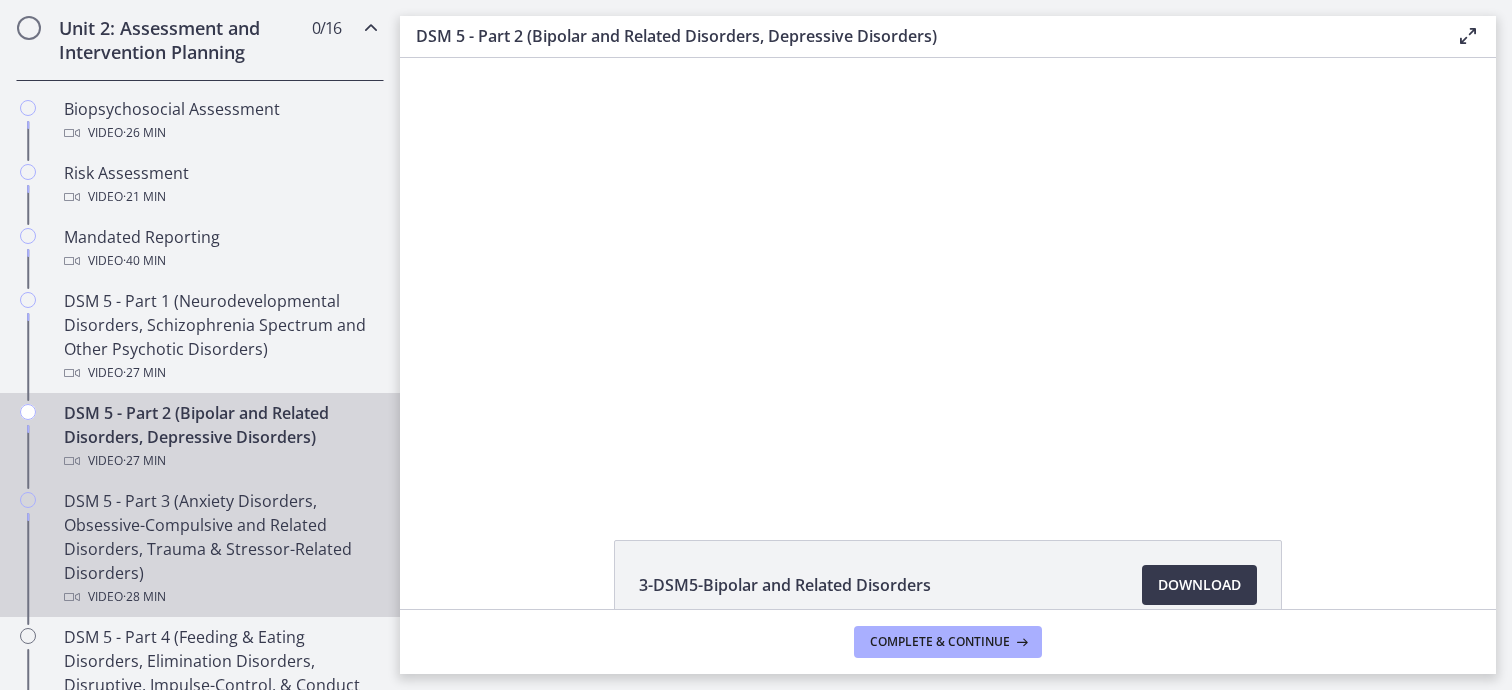 click on "DSM 5 - Part 3 (Anxiety Disorders, Obsessive-Compulsive and Related Disorders, Trauma & Stressor-Related Disorders)
Video
·  28 min" at bounding box center (220, 549) 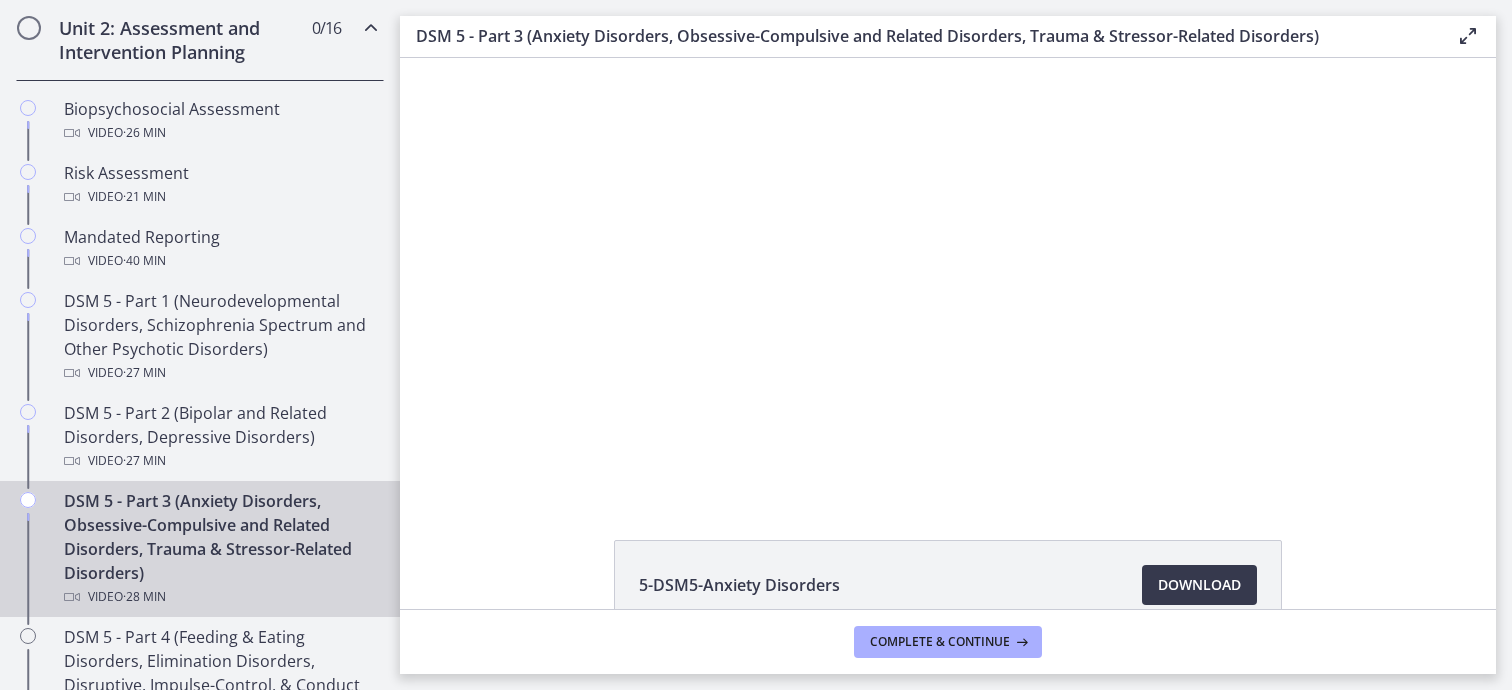 scroll, scrollTop: 0, scrollLeft: 0, axis: both 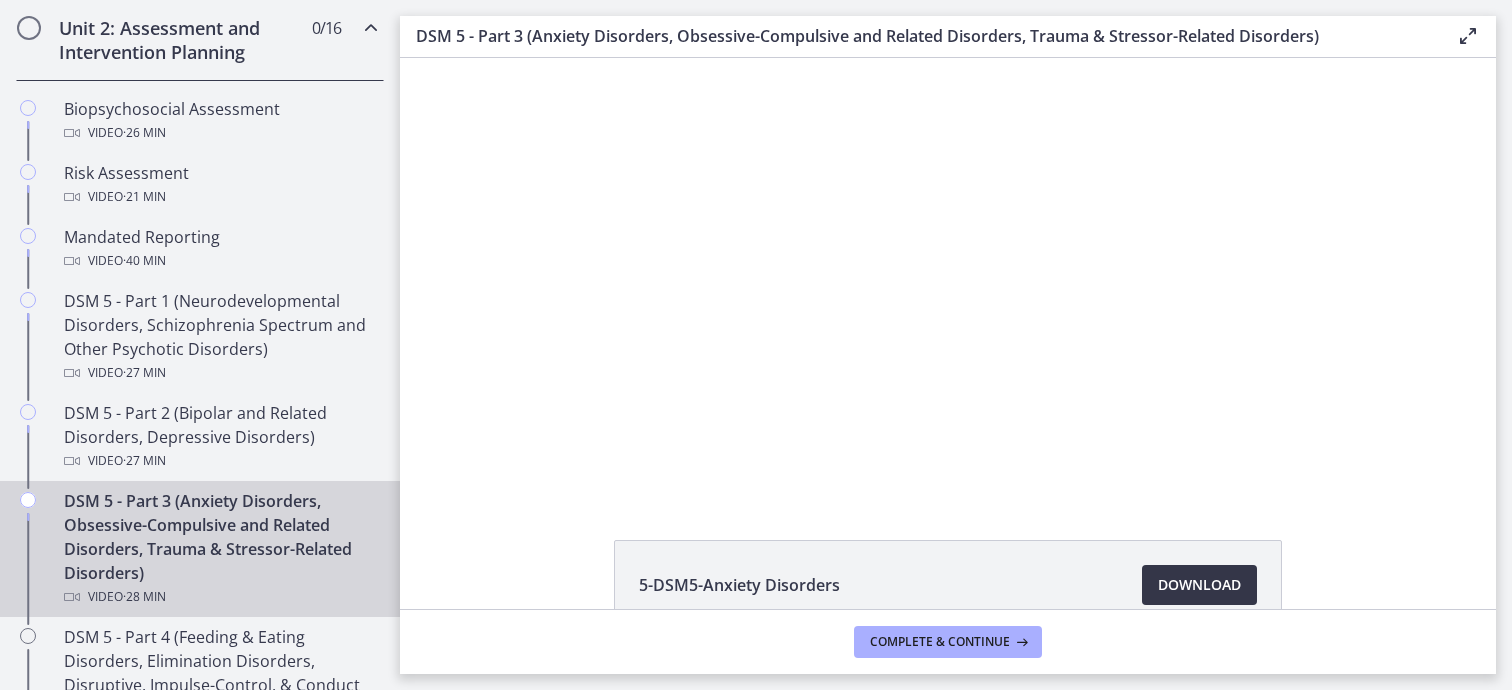 click on "Download
Opens in a new window" at bounding box center (1199, 585) 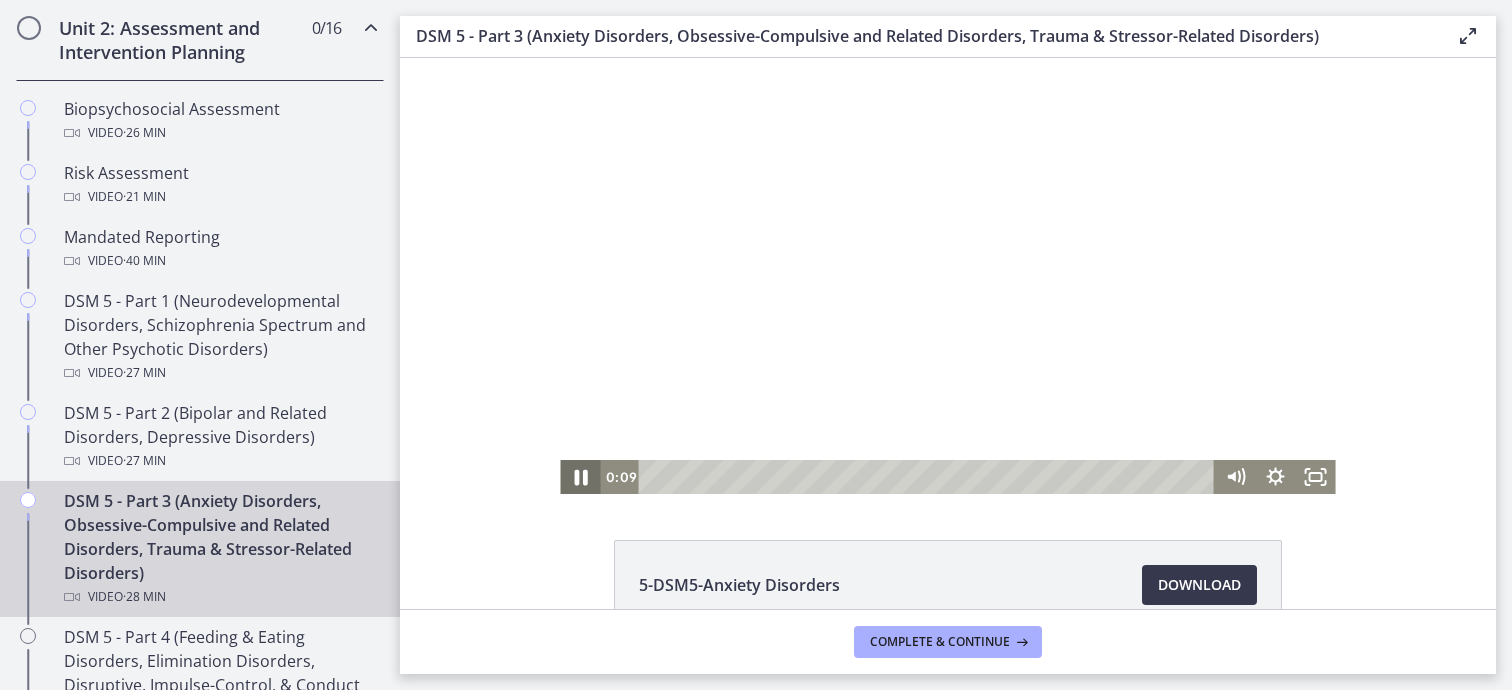 click 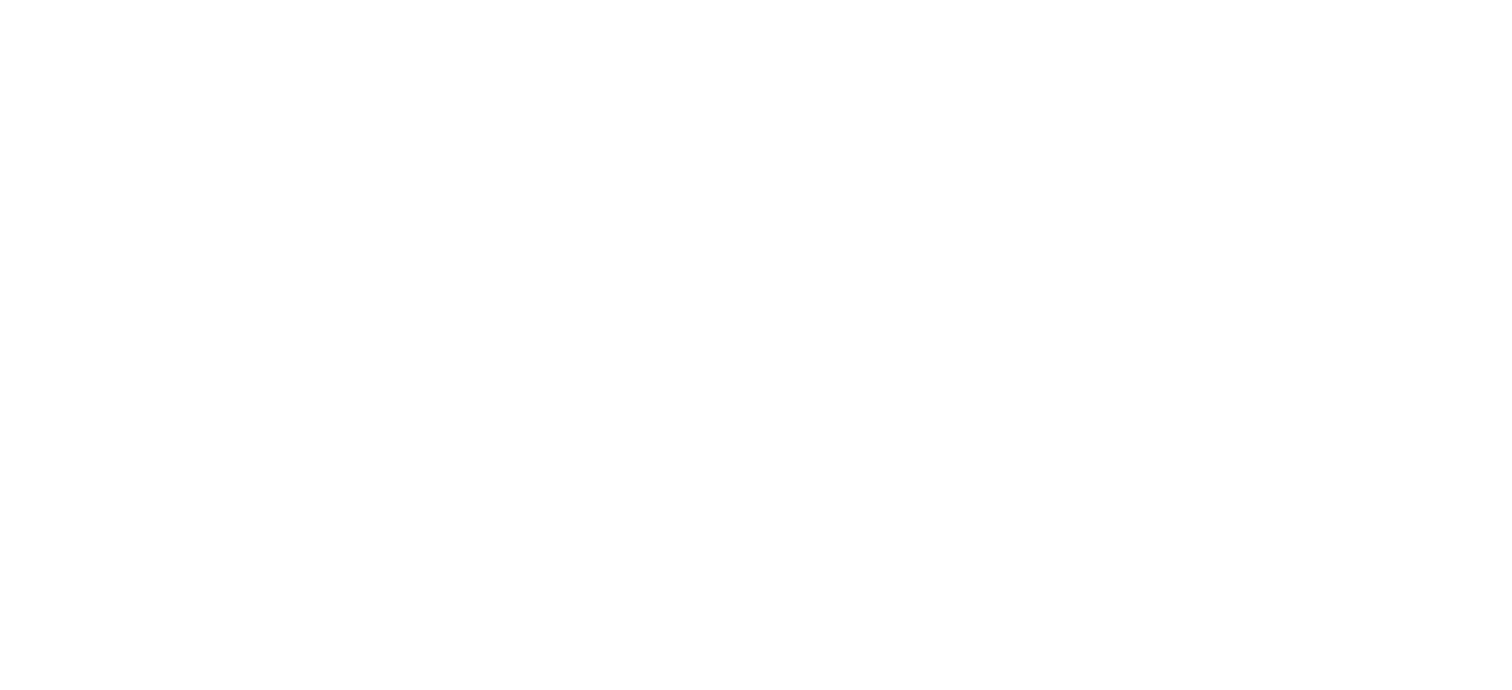 scroll, scrollTop: 0, scrollLeft: 0, axis: both 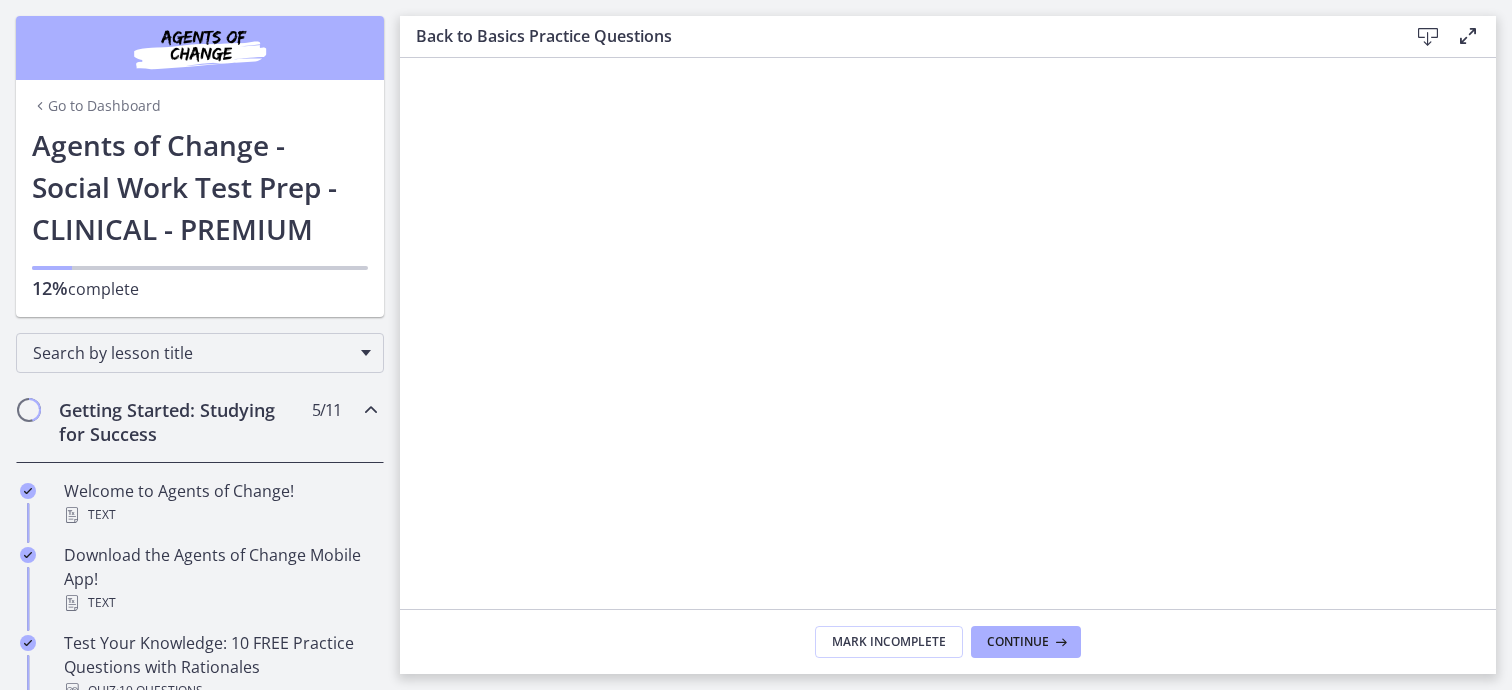 click at bounding box center [371, 410] 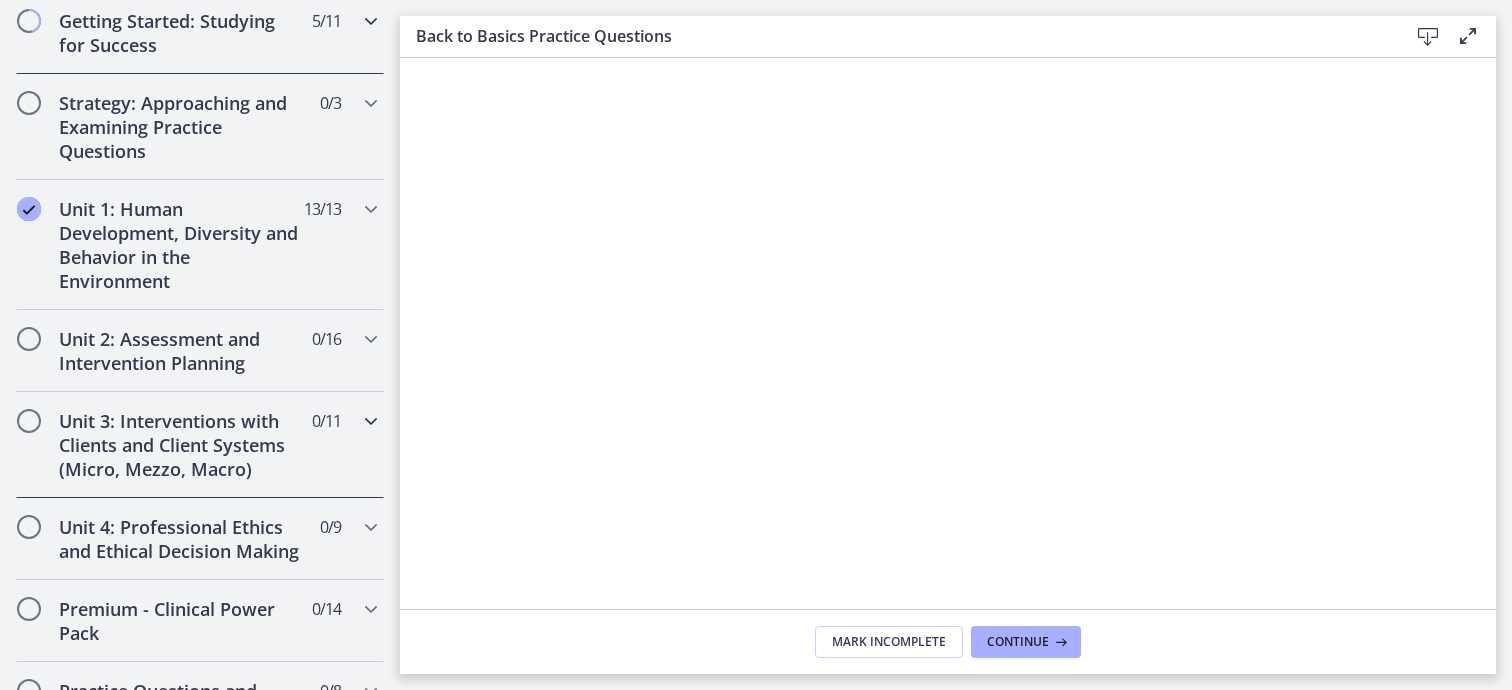 scroll, scrollTop: 400, scrollLeft: 0, axis: vertical 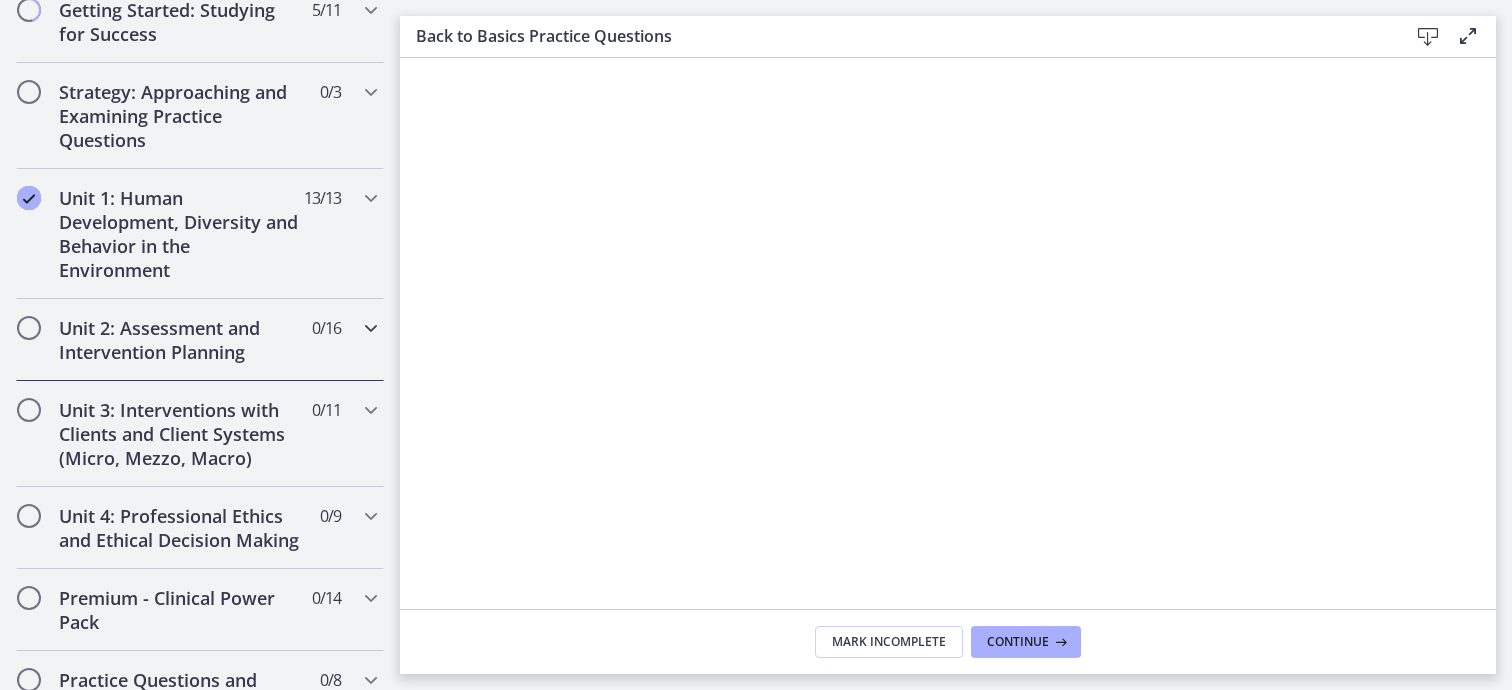 click at bounding box center (371, 328) 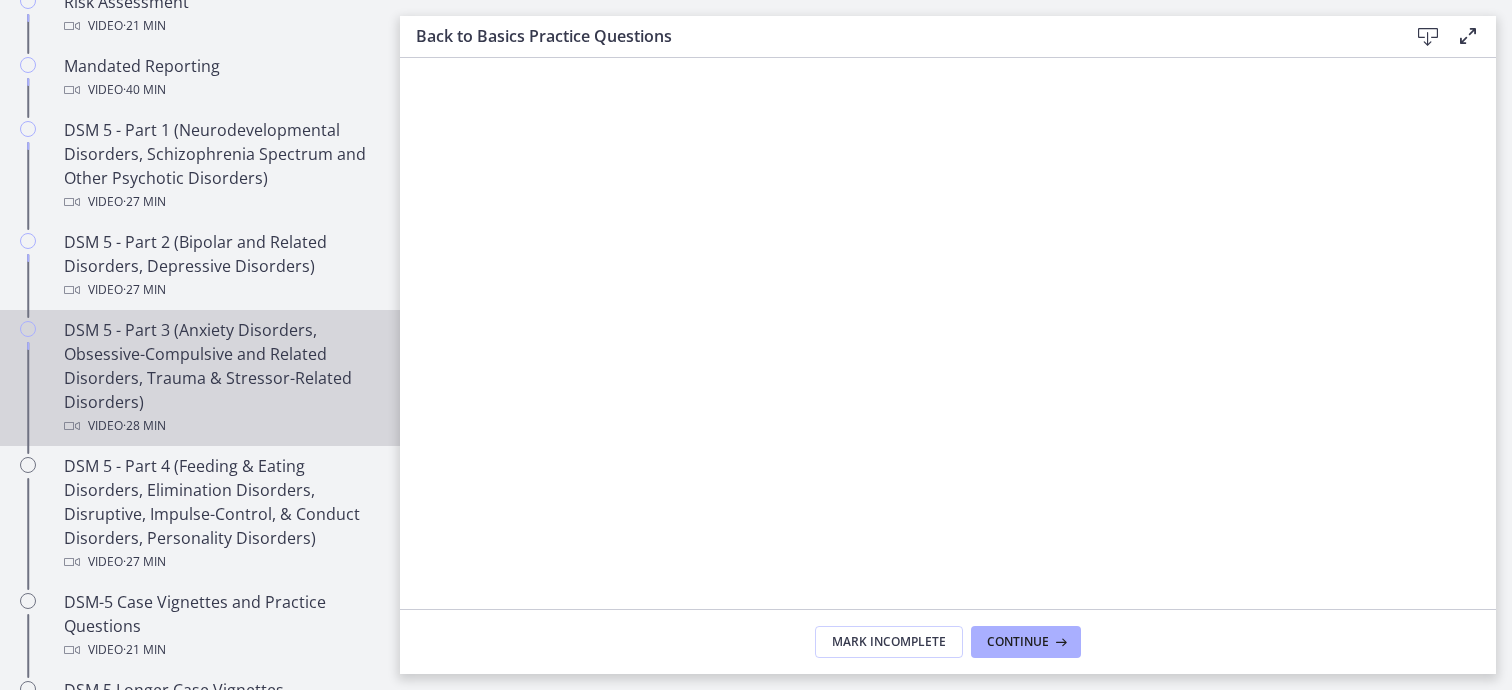 scroll, scrollTop: 900, scrollLeft: 0, axis: vertical 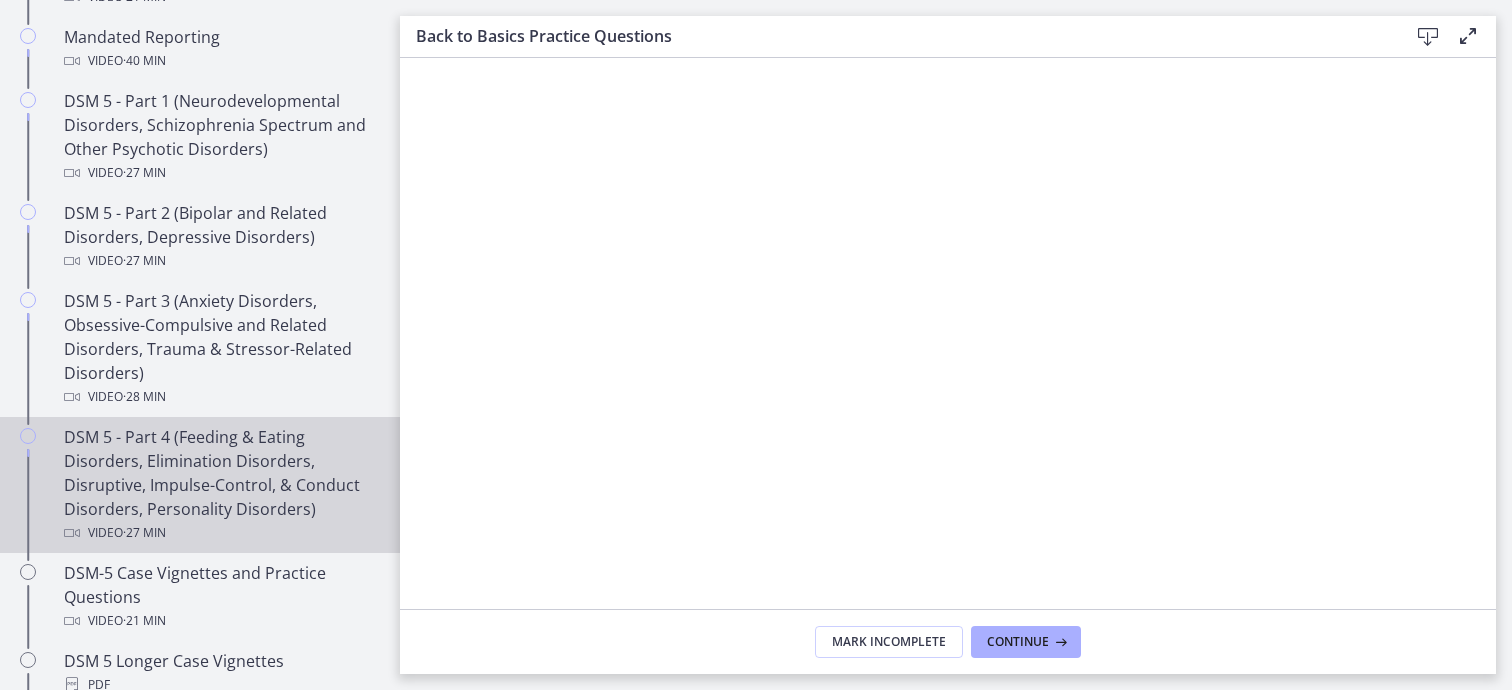 click on "DSM 5 - Part 4 (Feeding & Eating Disorders, Elimination Disorders, Disruptive, Impulse-Control, & Conduct Disorders, Personality Disorders)
Video
·  27 min" at bounding box center [220, 485] 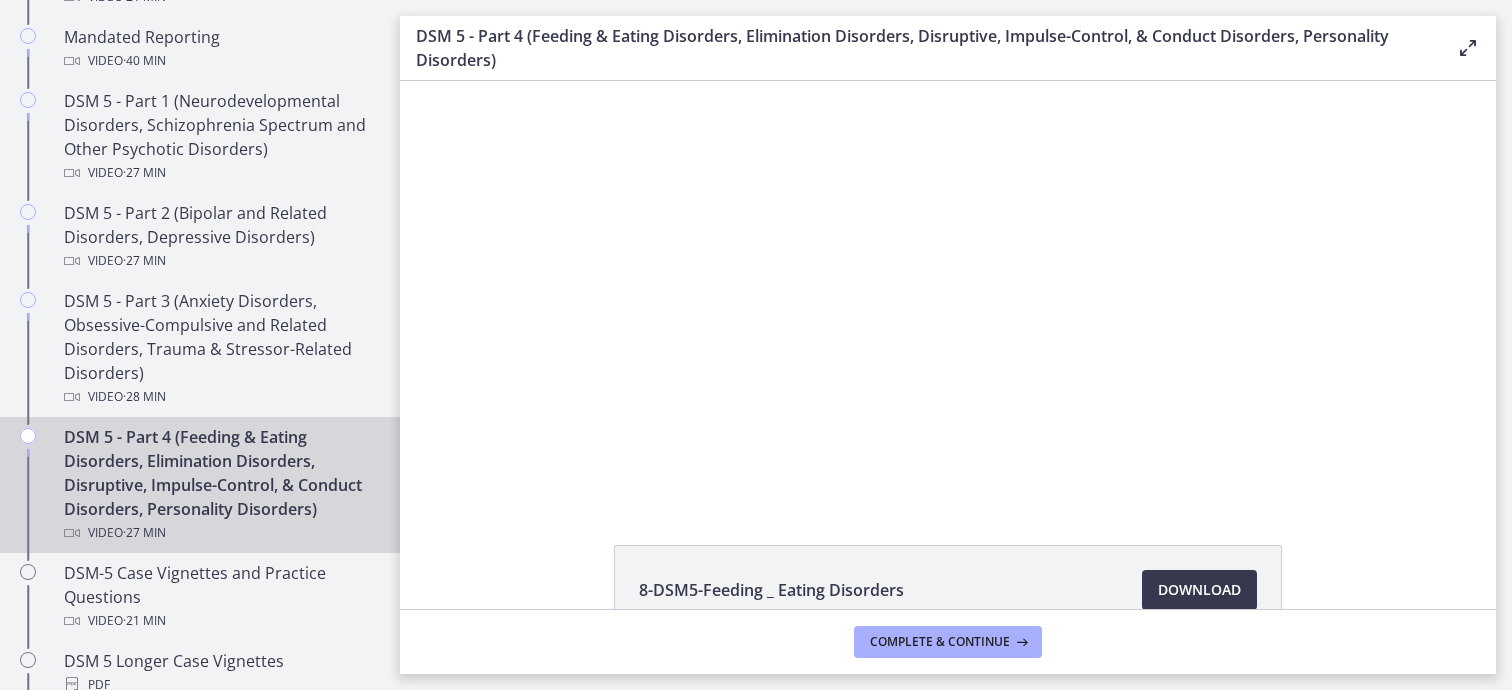 scroll, scrollTop: 0, scrollLeft: 0, axis: both 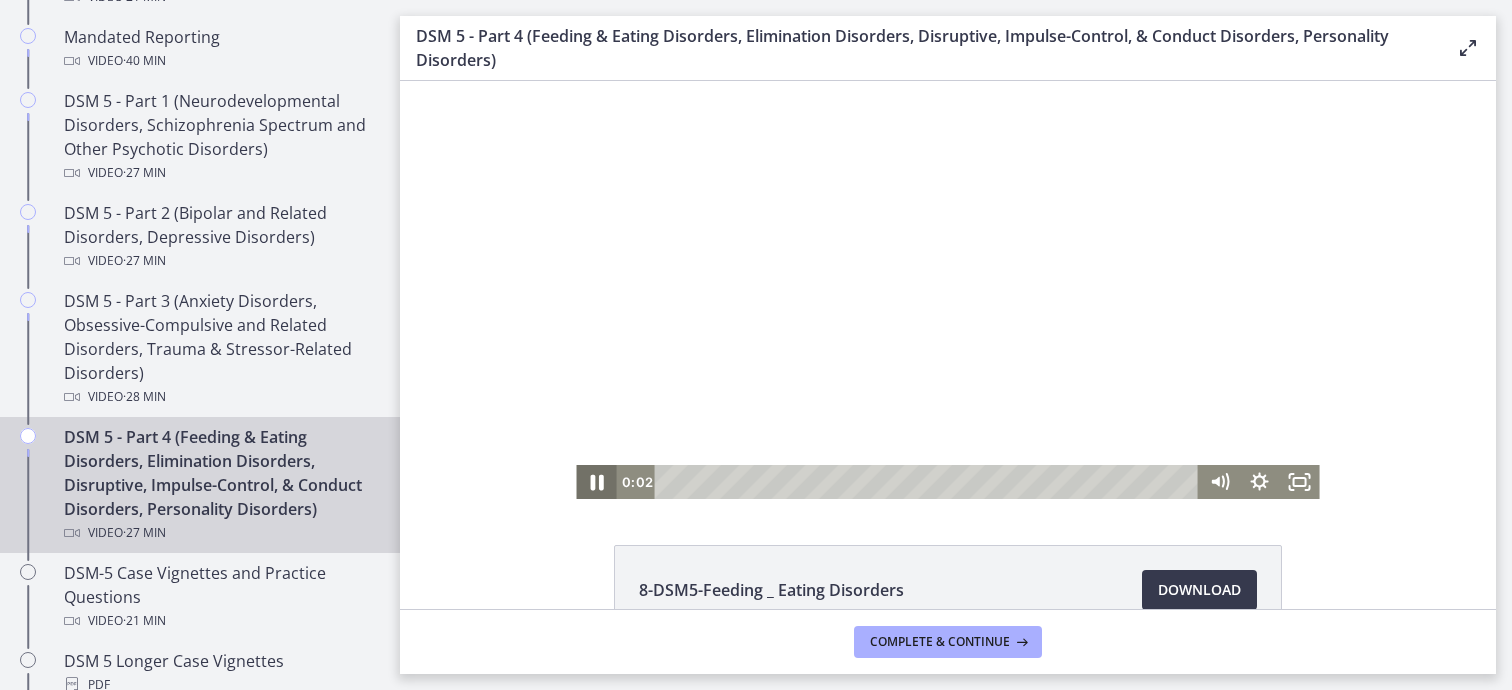 click 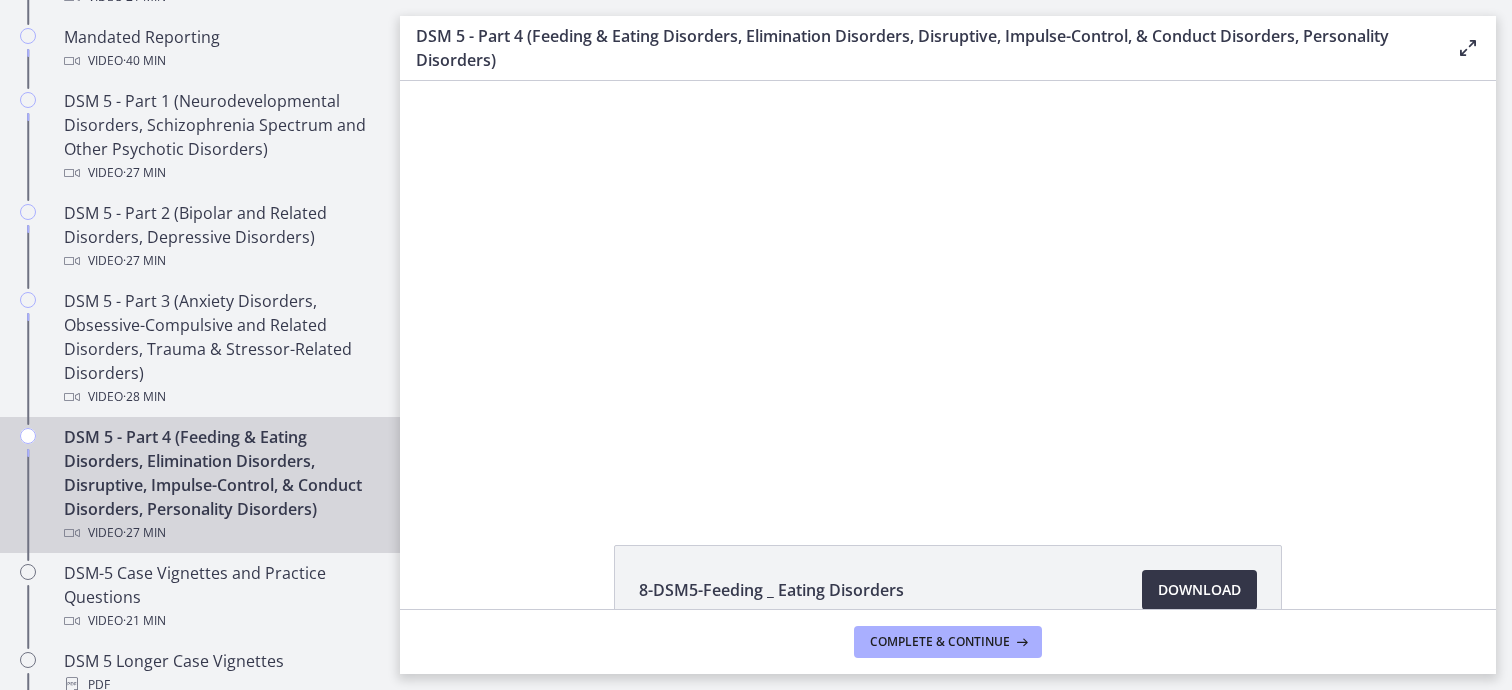 click on "Download
Opens in a new window" at bounding box center (1199, 590) 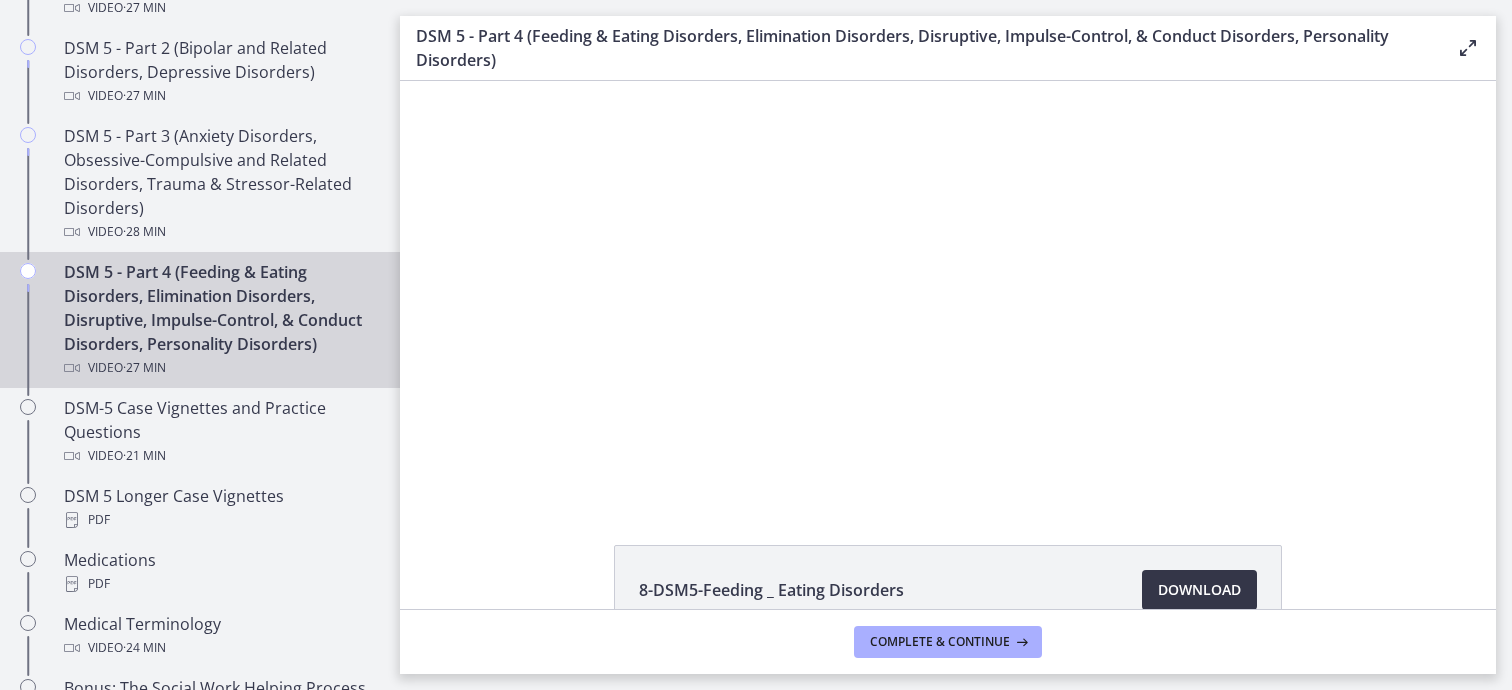 scroll, scrollTop: 1100, scrollLeft: 0, axis: vertical 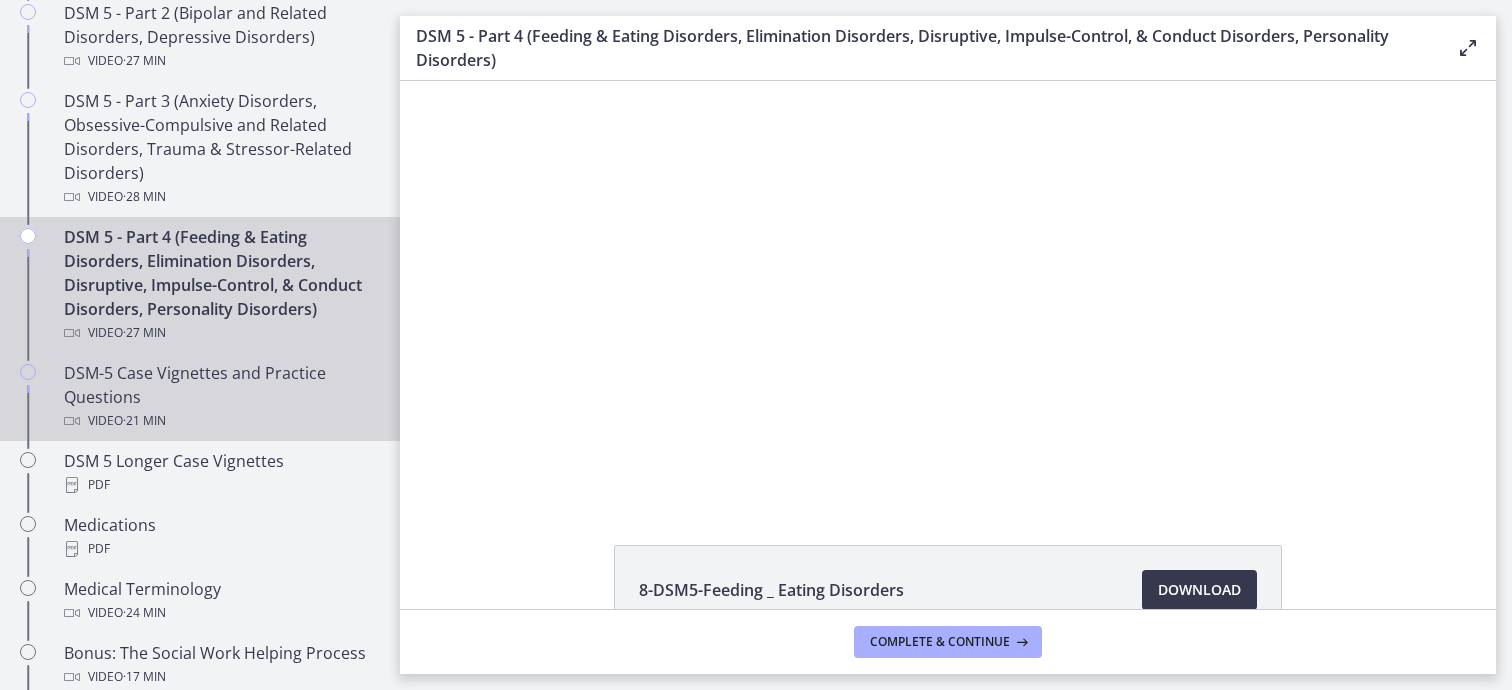 click on "Video
·  21 min" at bounding box center (220, 421) 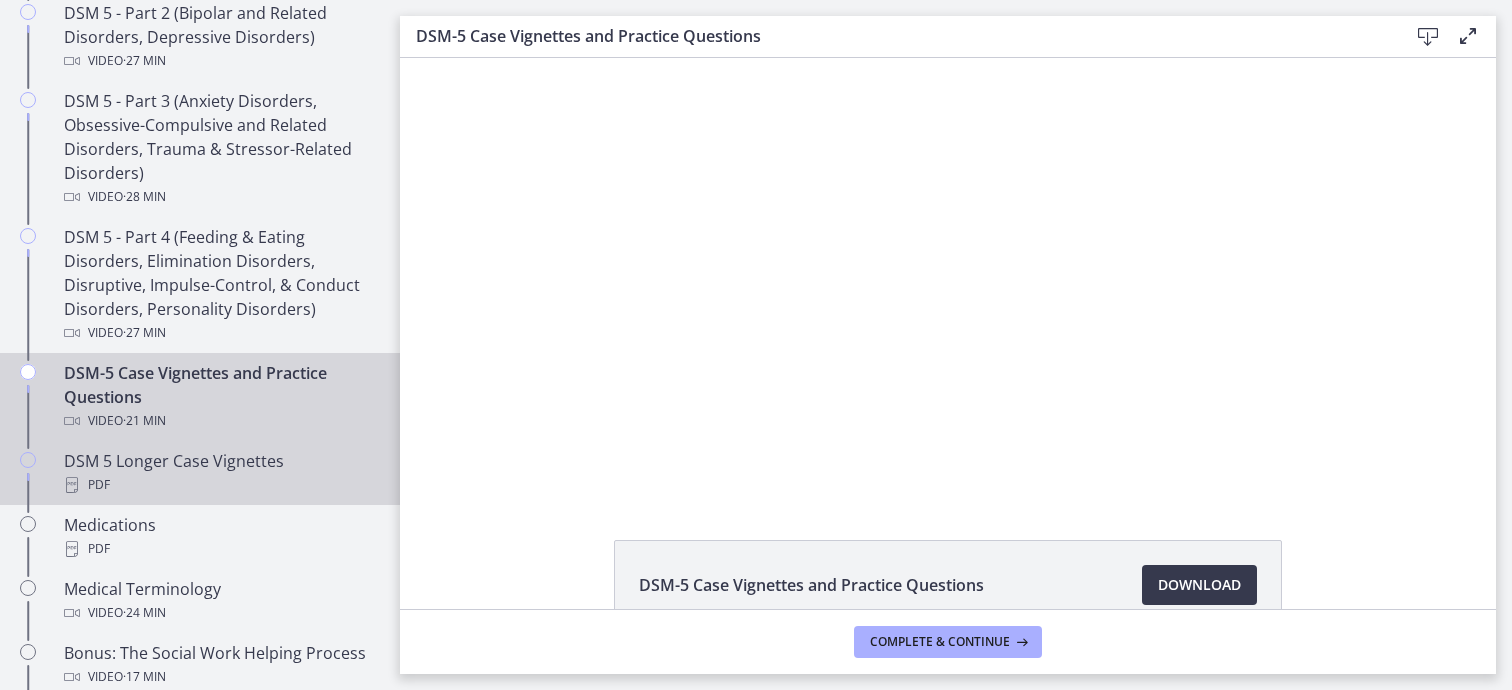 scroll, scrollTop: 0, scrollLeft: 0, axis: both 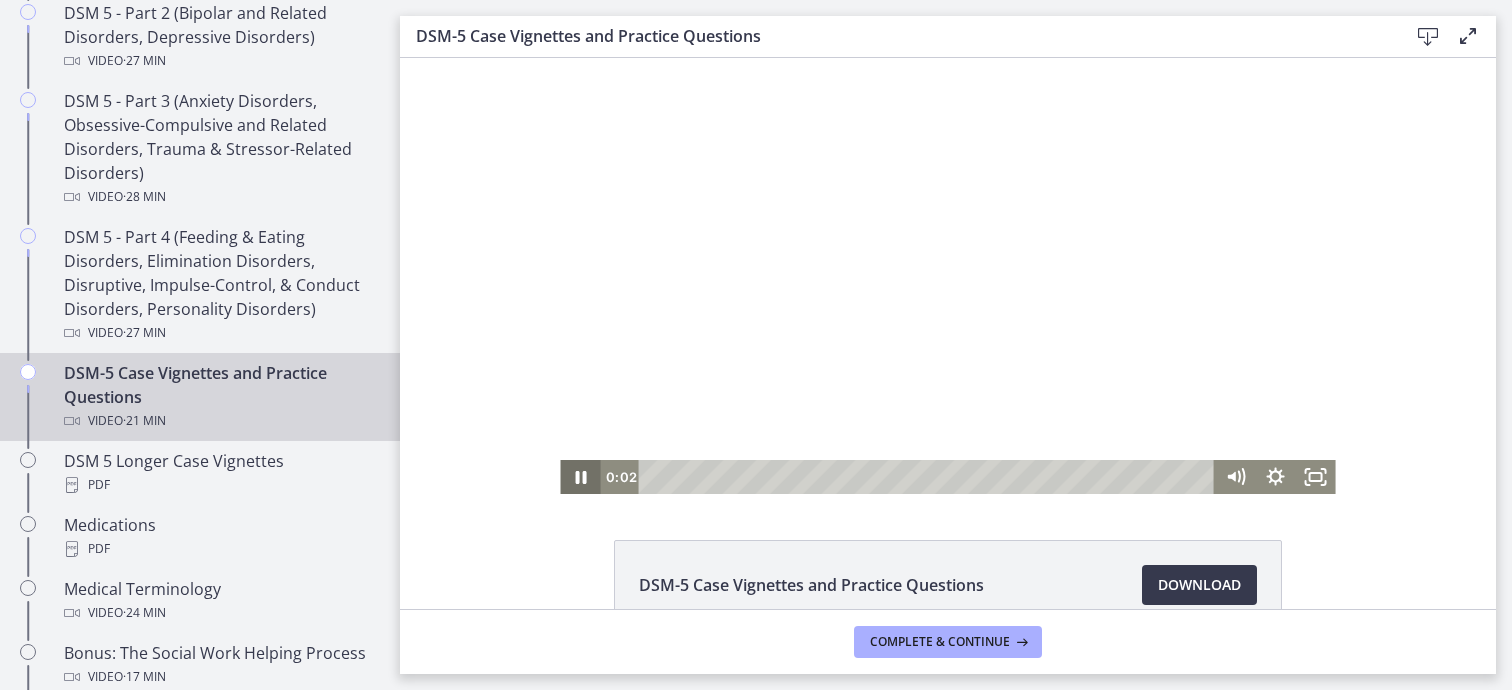 click 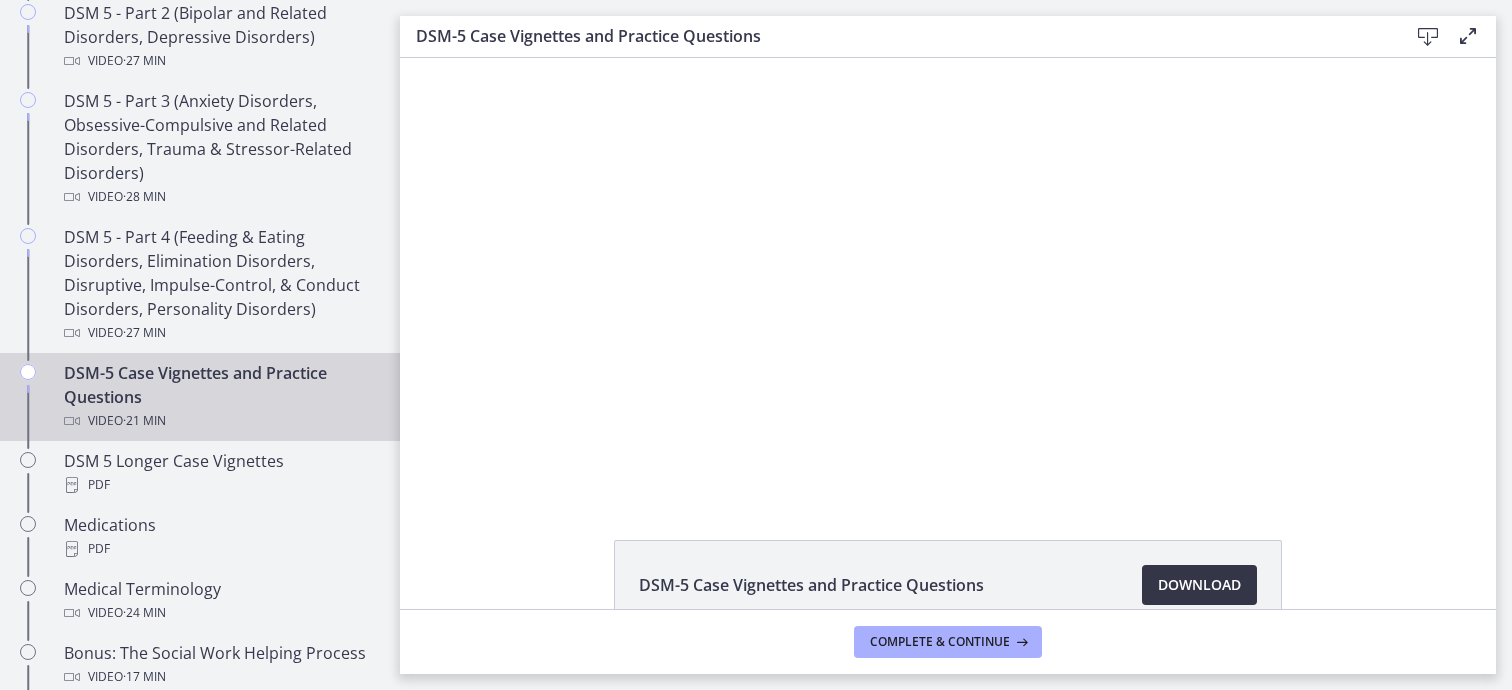 click on "Download
Opens in a new window" at bounding box center (1199, 585) 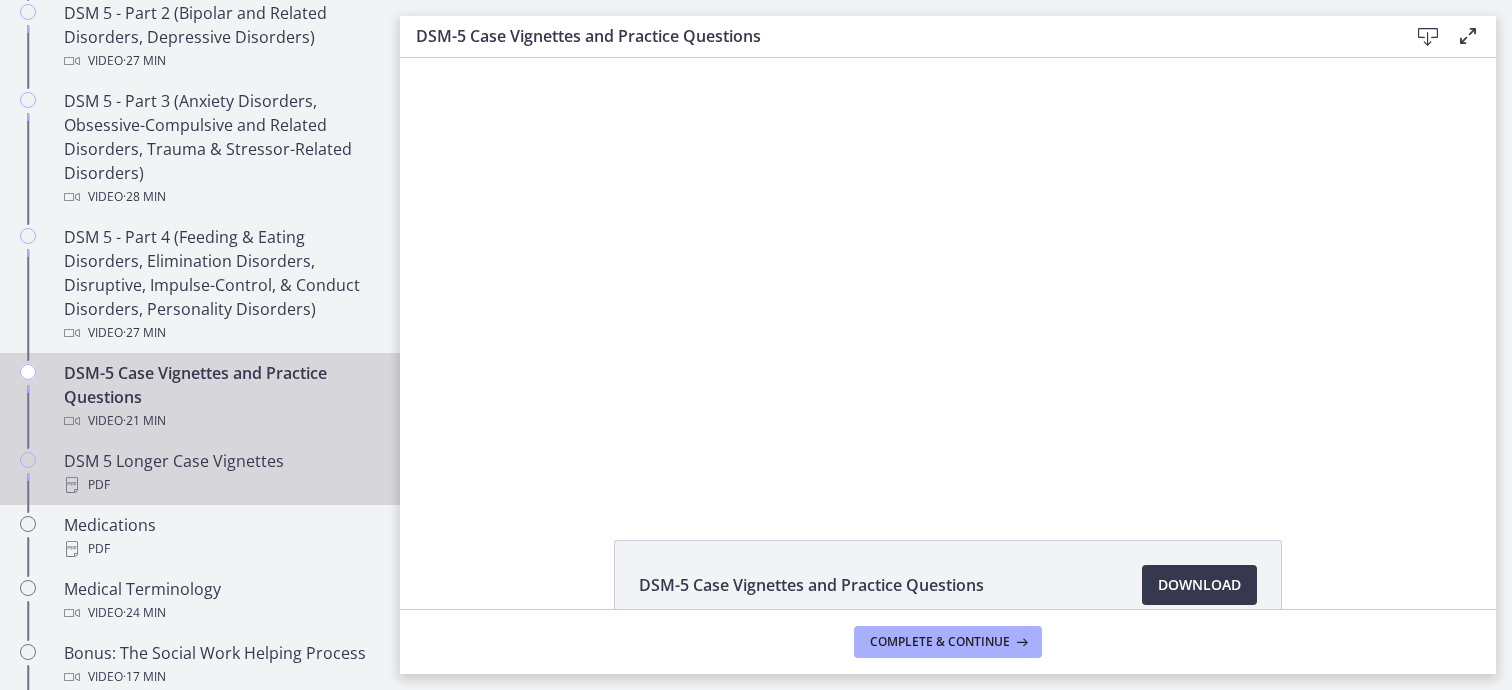 click on "DSM 5 Longer Case Vignettes
PDF" at bounding box center (220, 473) 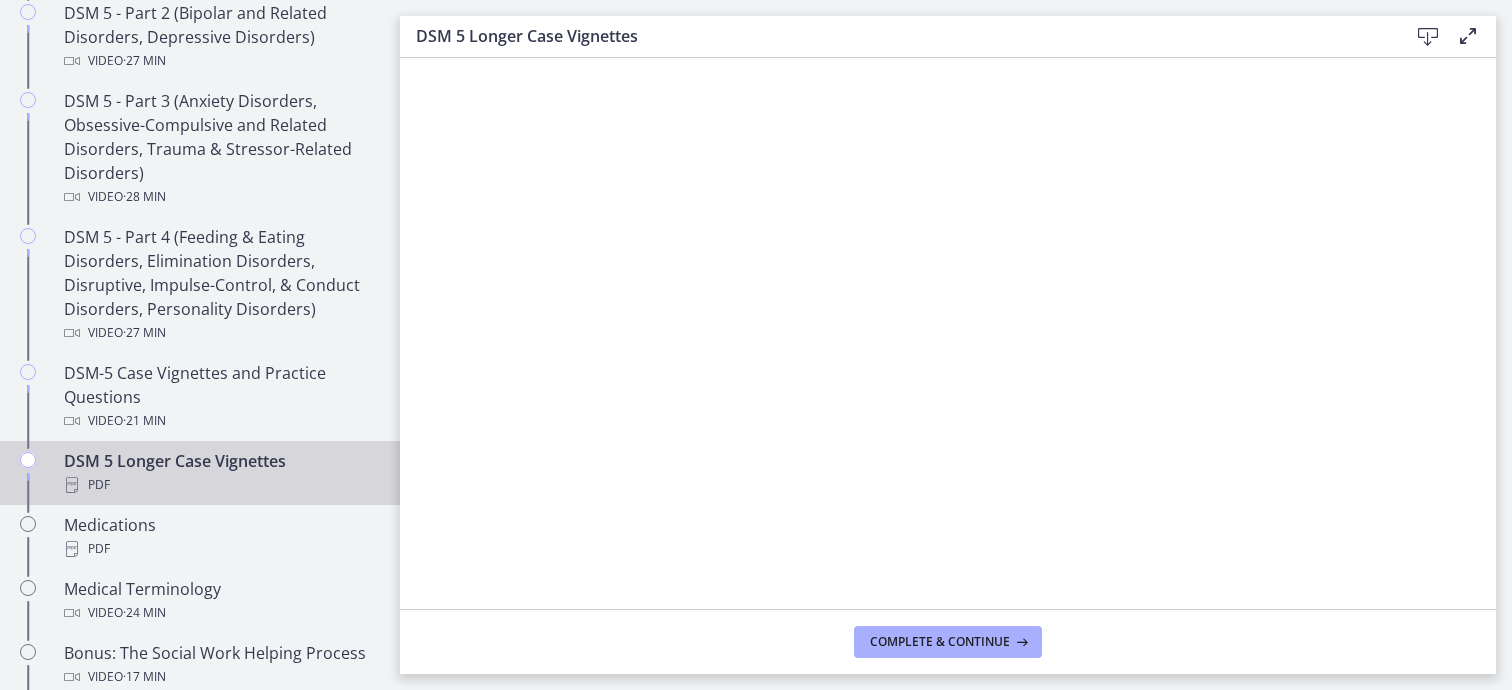 click at bounding box center [1428, 37] 